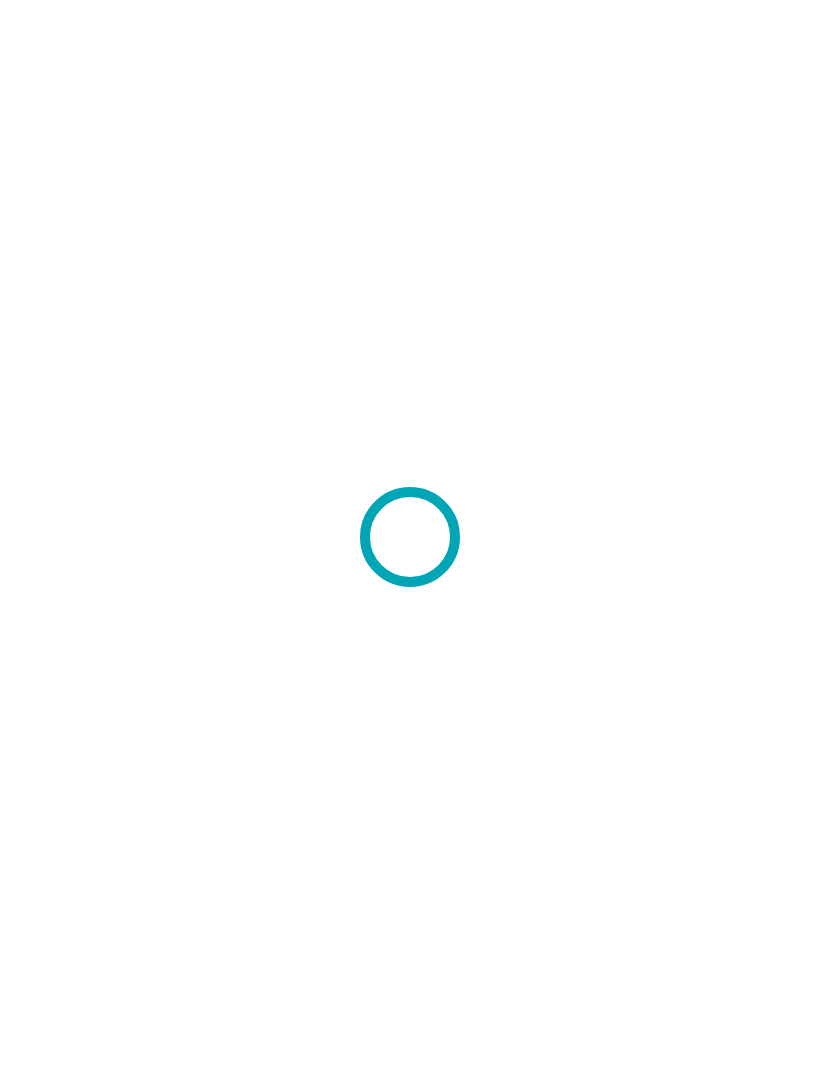 scroll, scrollTop: 0, scrollLeft: 0, axis: both 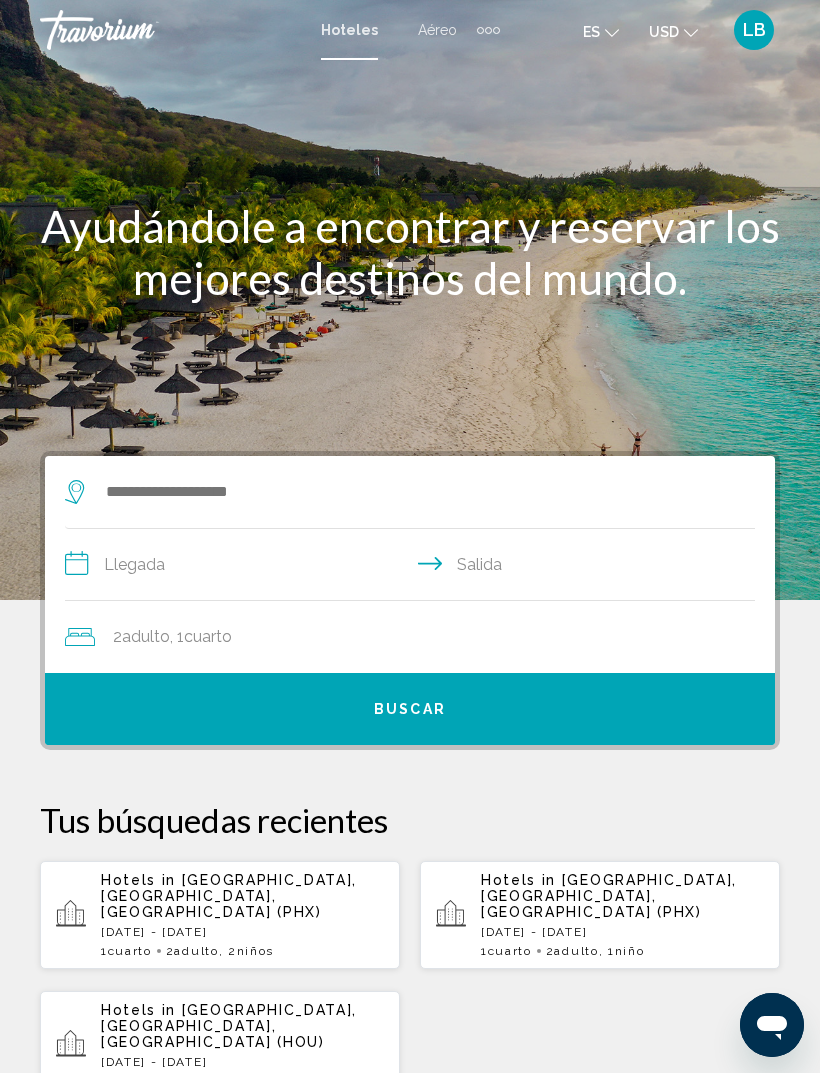 click on "Hotels in    [GEOGRAPHIC_DATA], [GEOGRAPHIC_DATA], [GEOGRAPHIC_DATA] (PHX)  [DATE] - [DATE]  1  Cuarto habitaciones 2  Adulto Adulto , 2  Niño Niños" at bounding box center [242, 915] 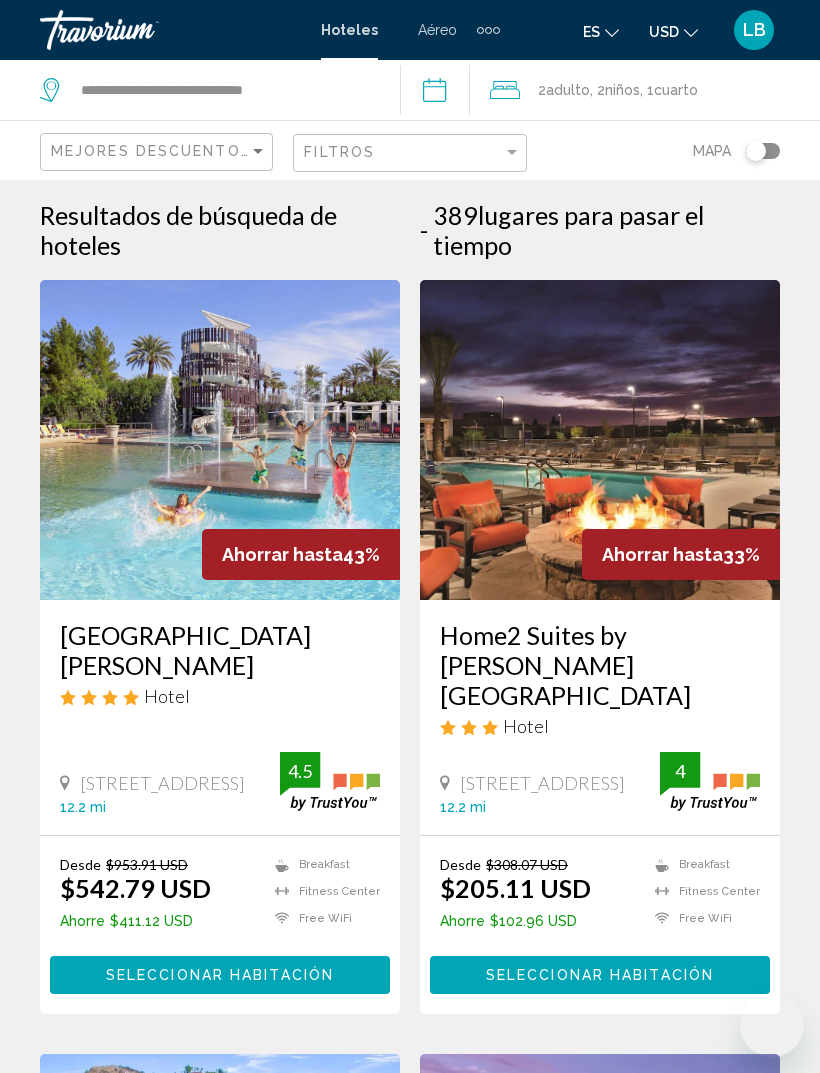 scroll, scrollTop: 0, scrollLeft: 0, axis: both 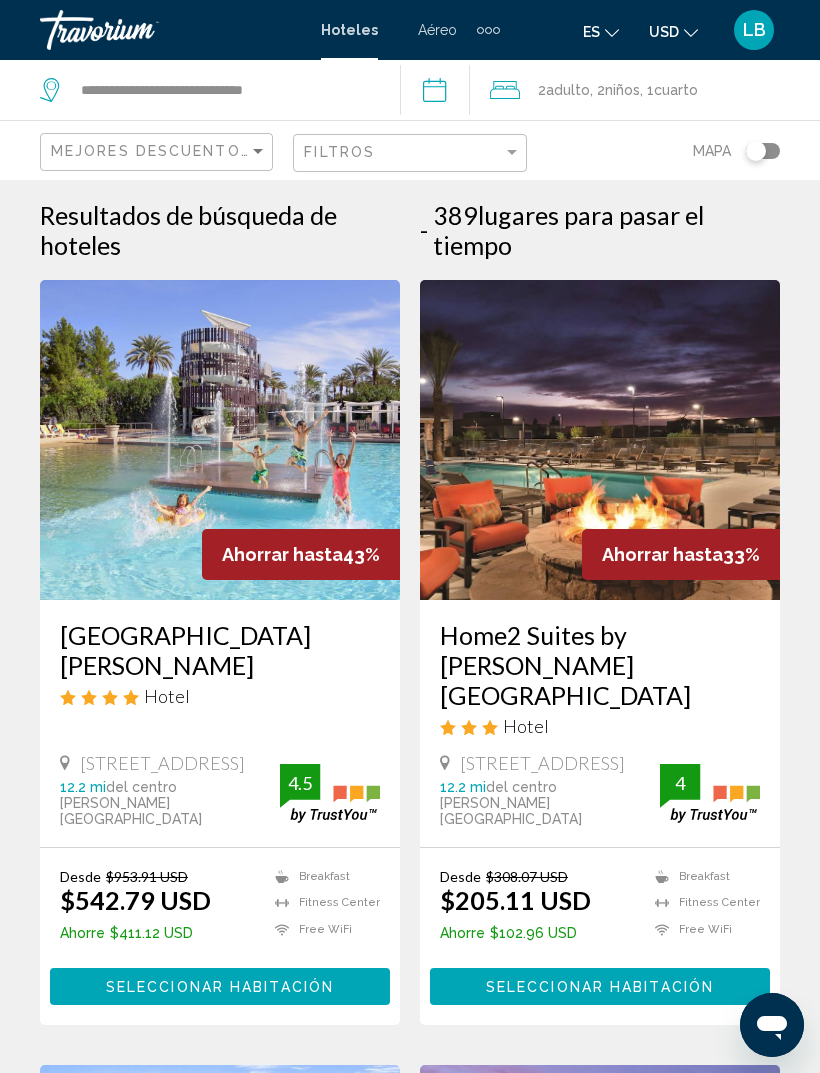 click at bounding box center [220, 440] 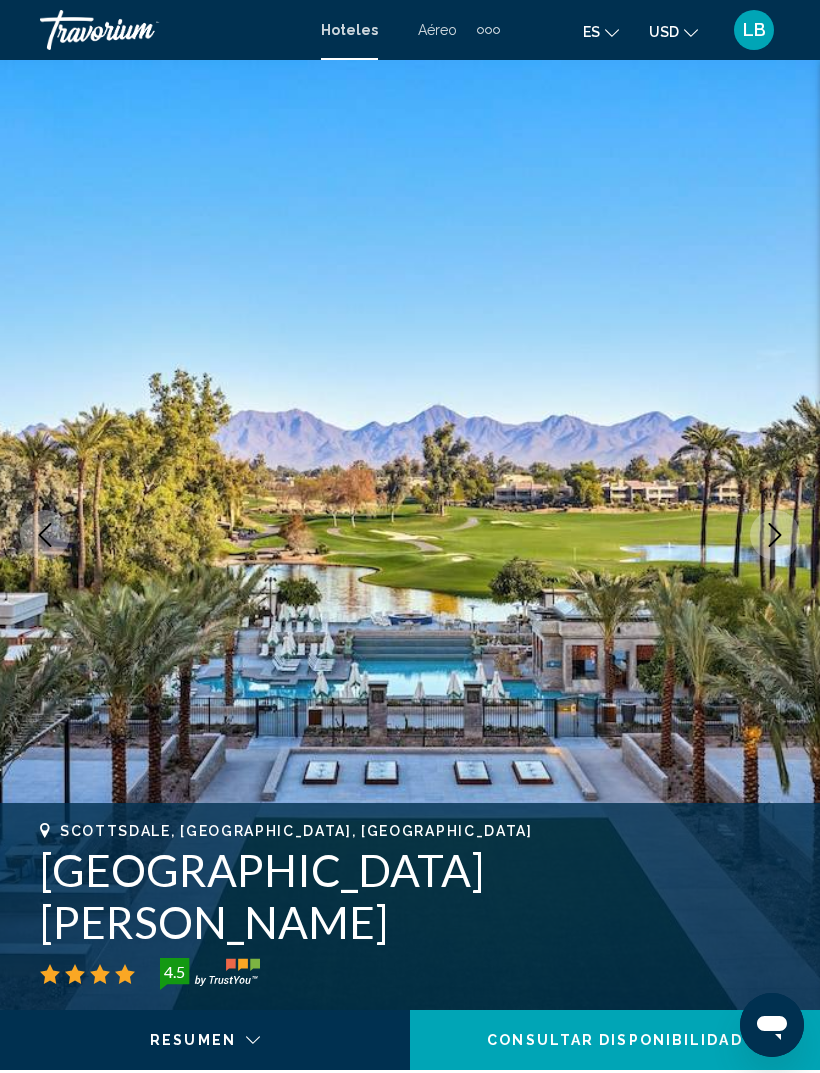 click 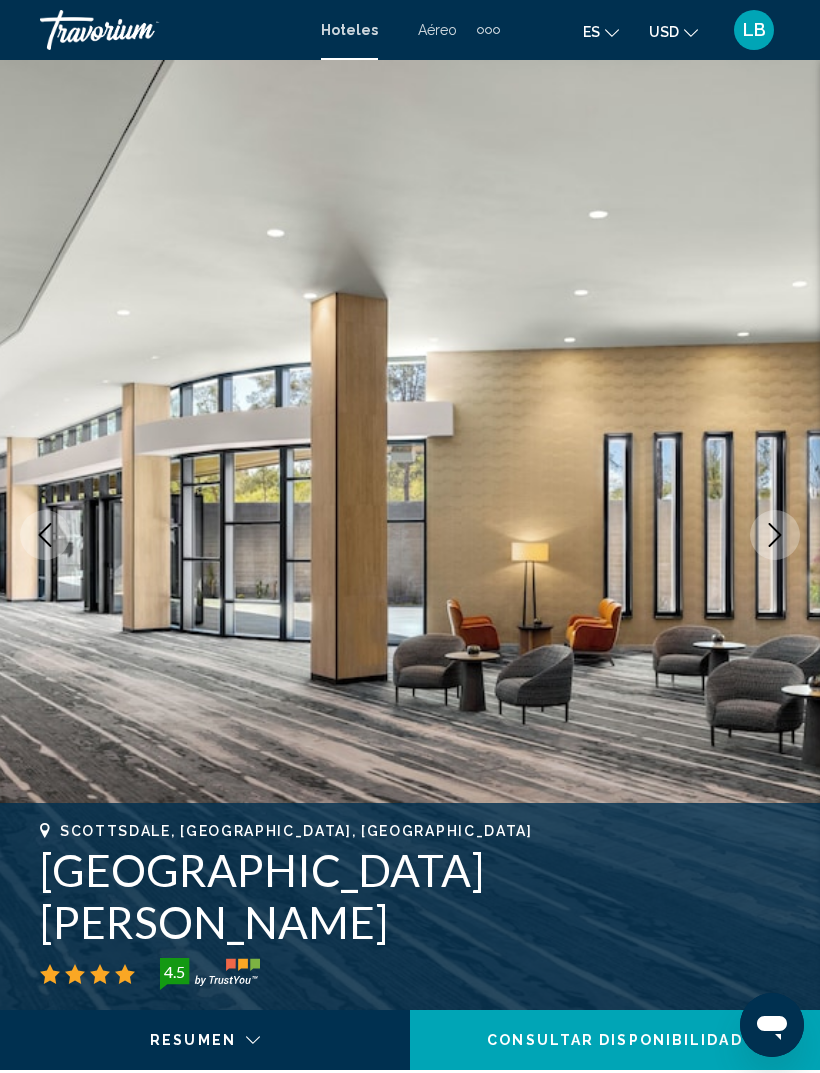 click 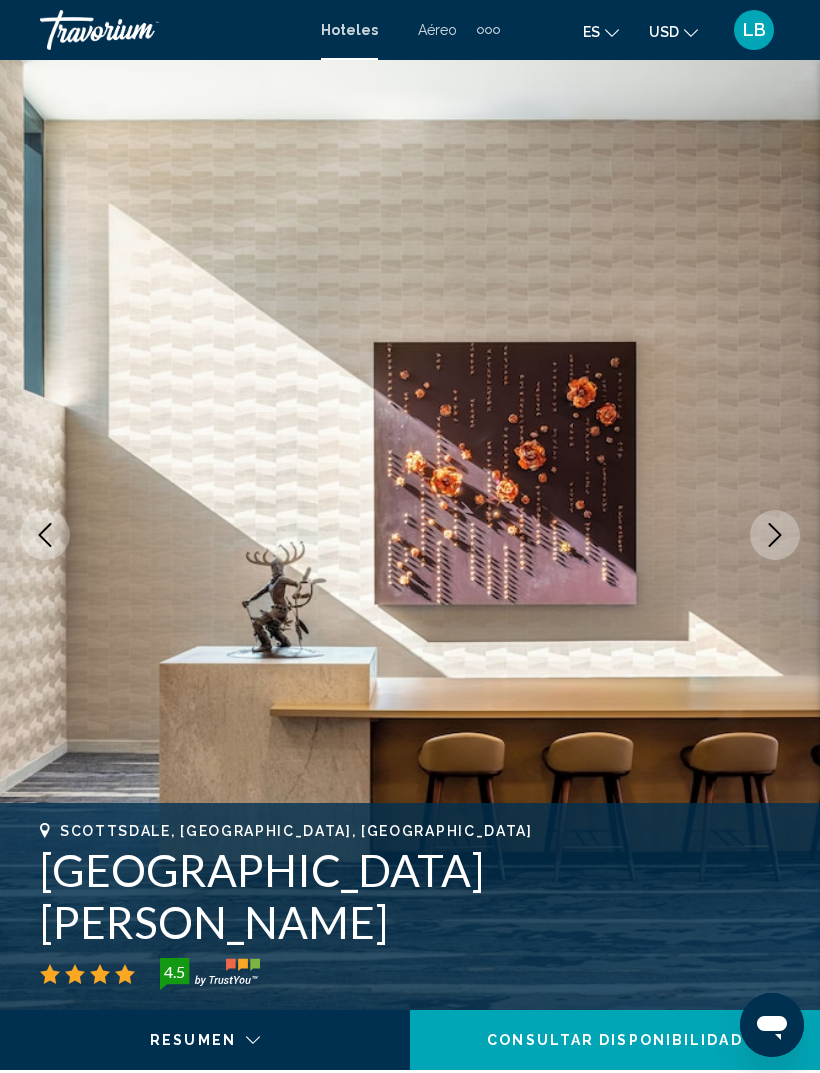 click 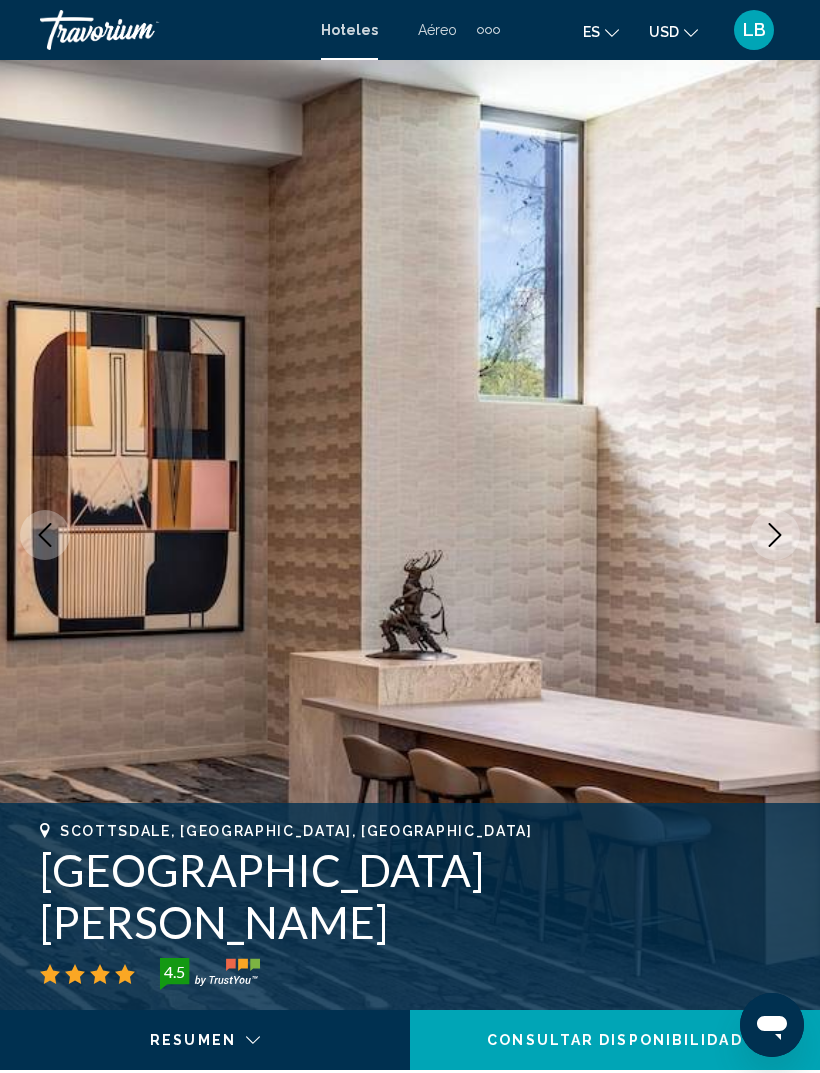click 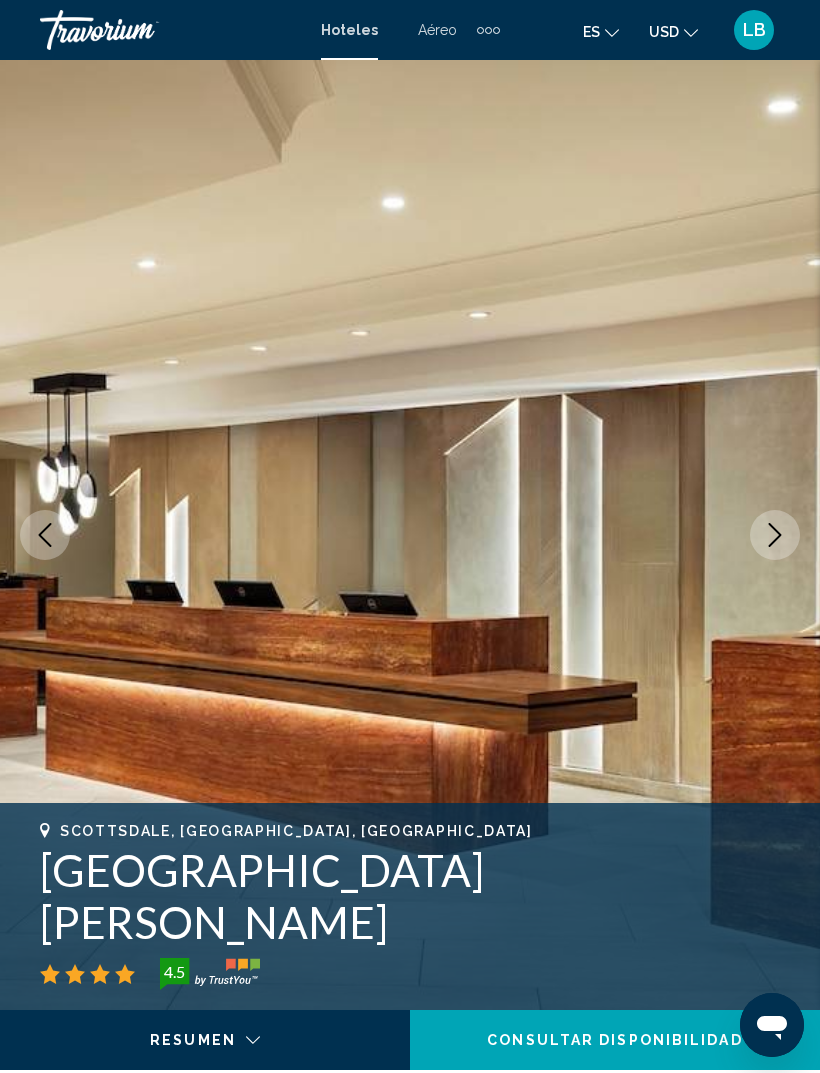 click at bounding box center [775, 535] 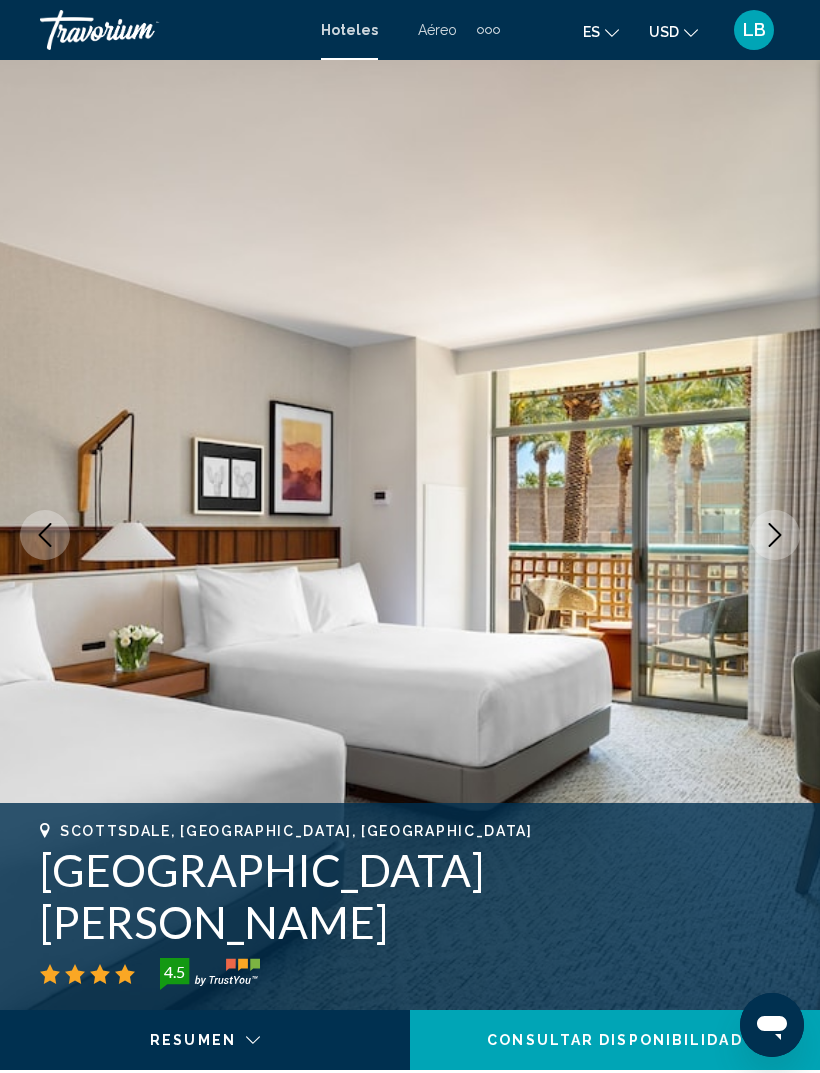 click 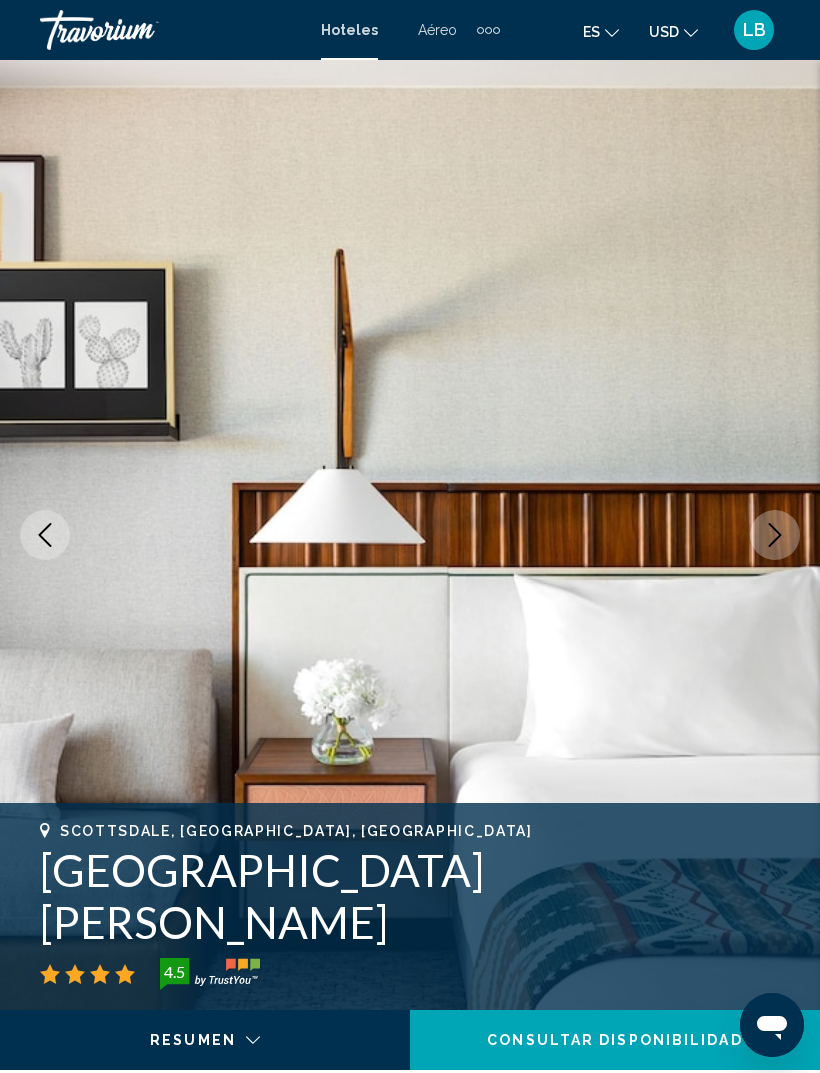 click 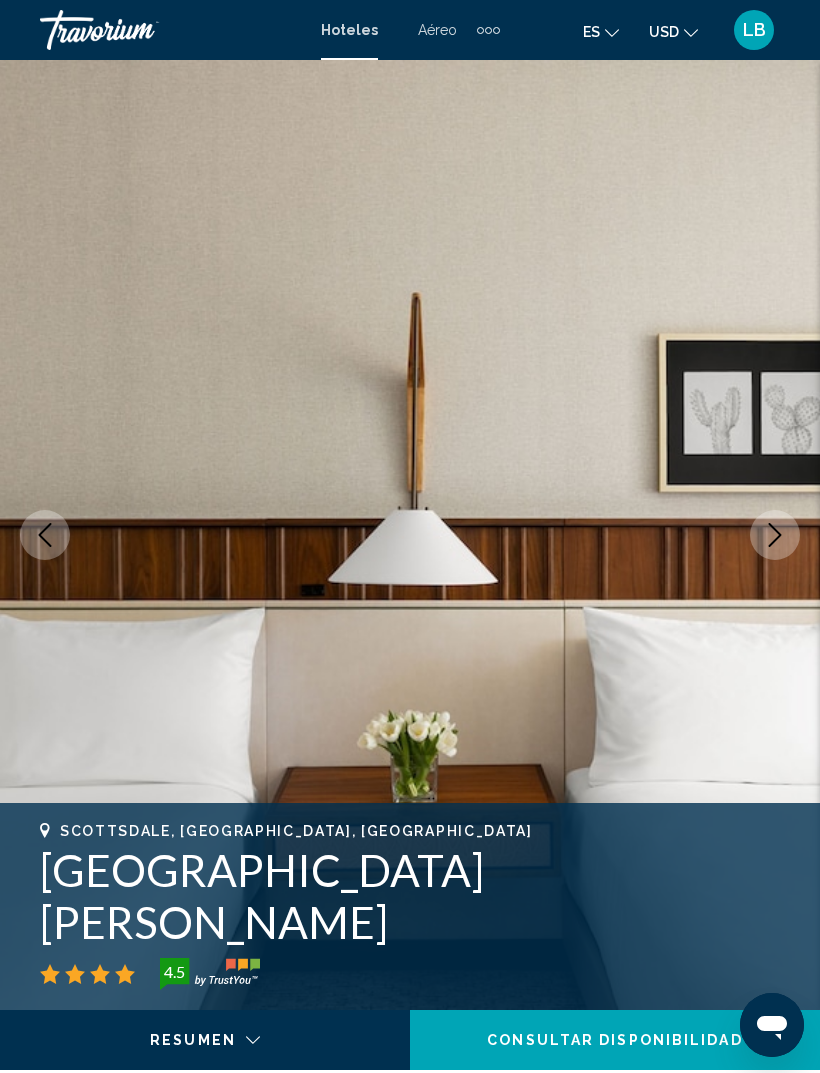 click 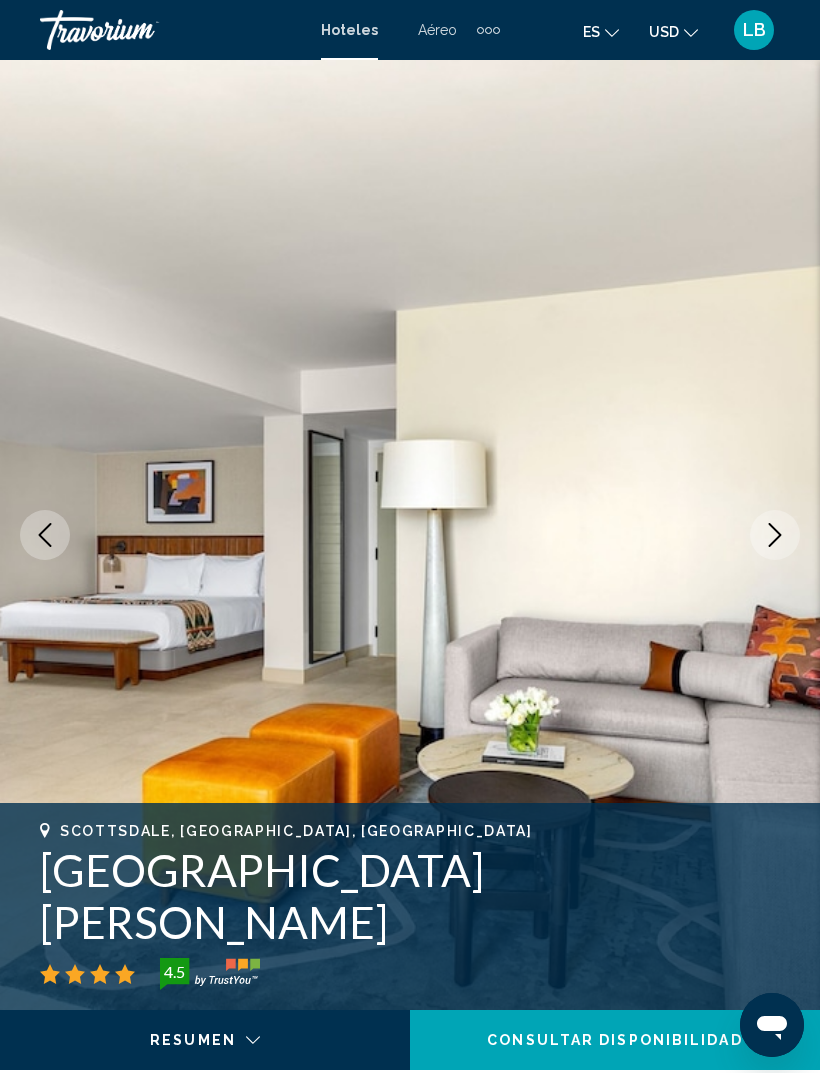 click 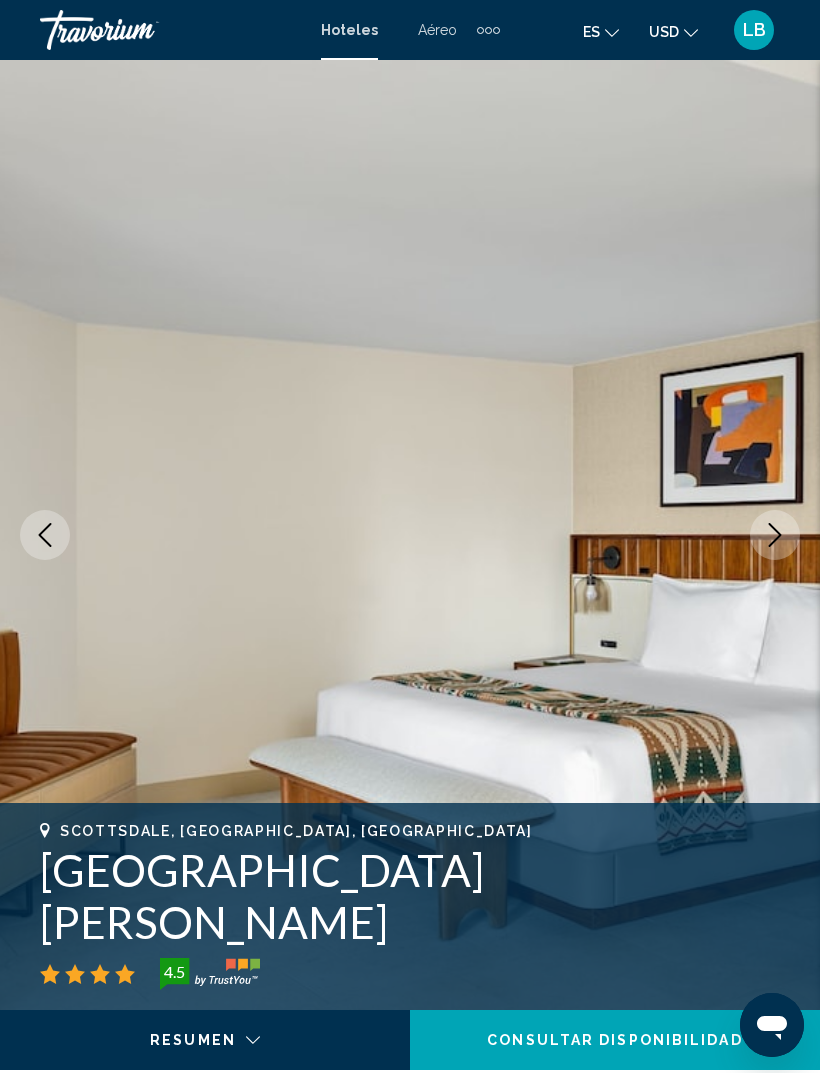 click 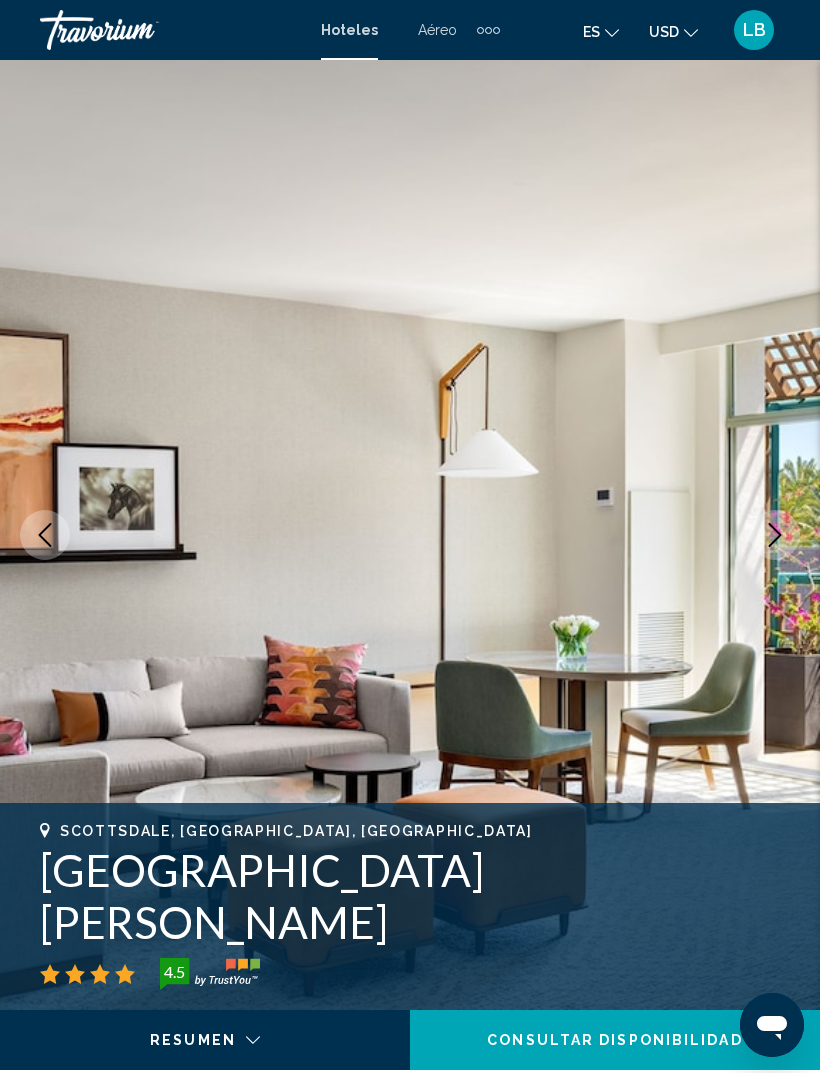click 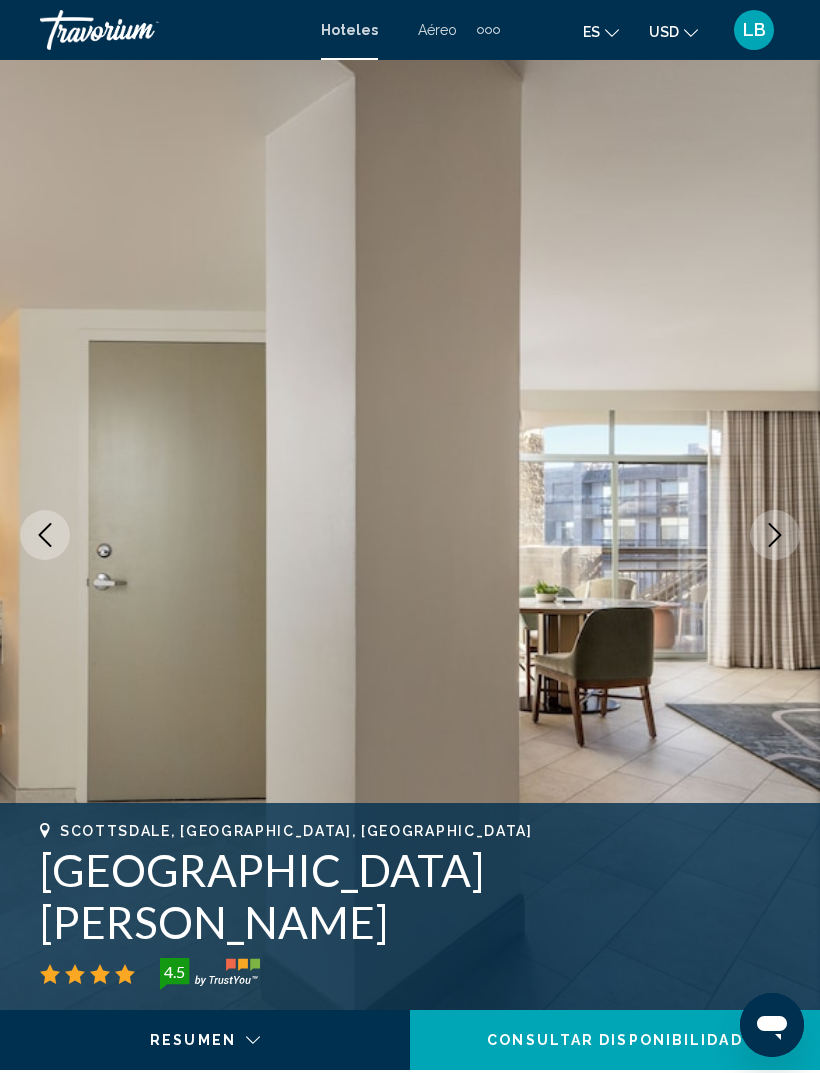 click 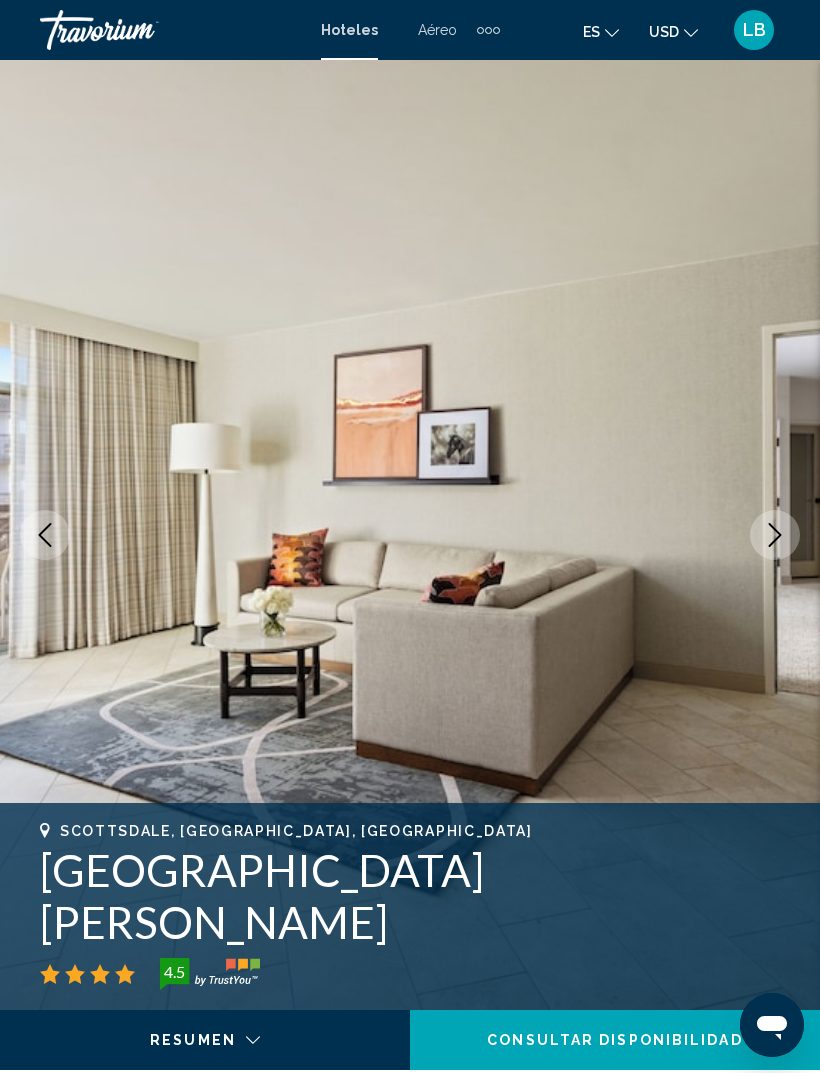 click 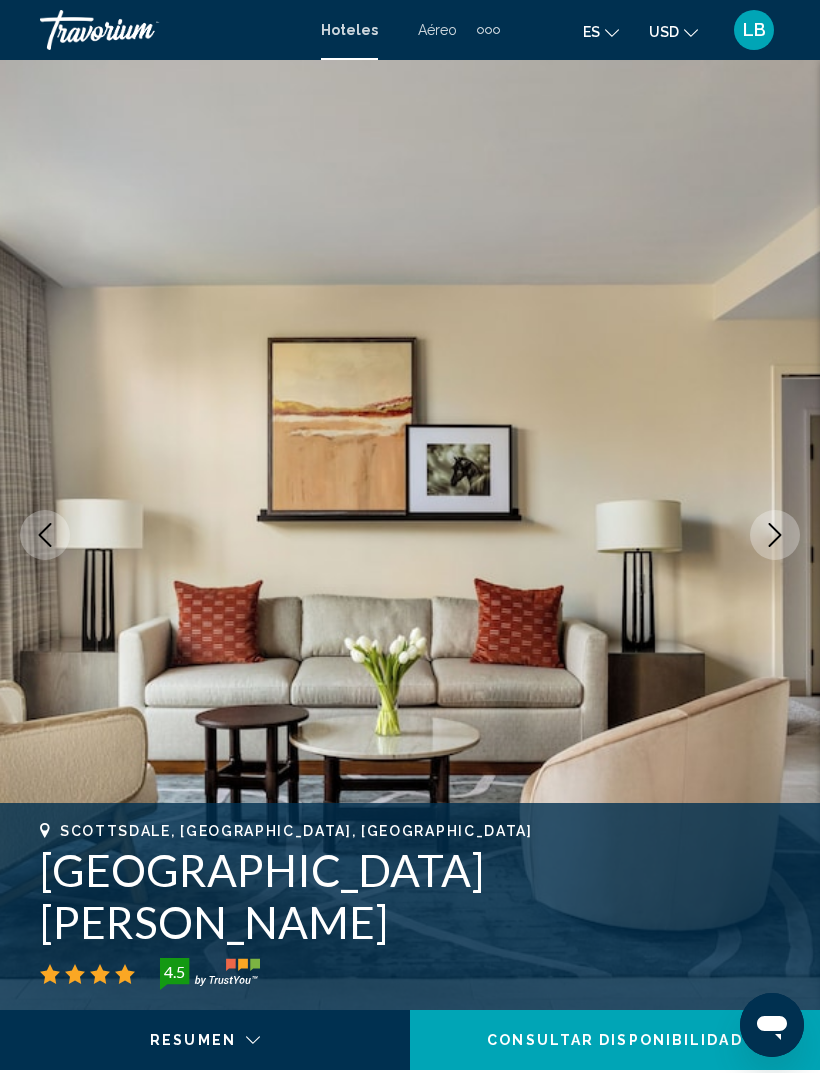 click on "Consultar disponibilidad" 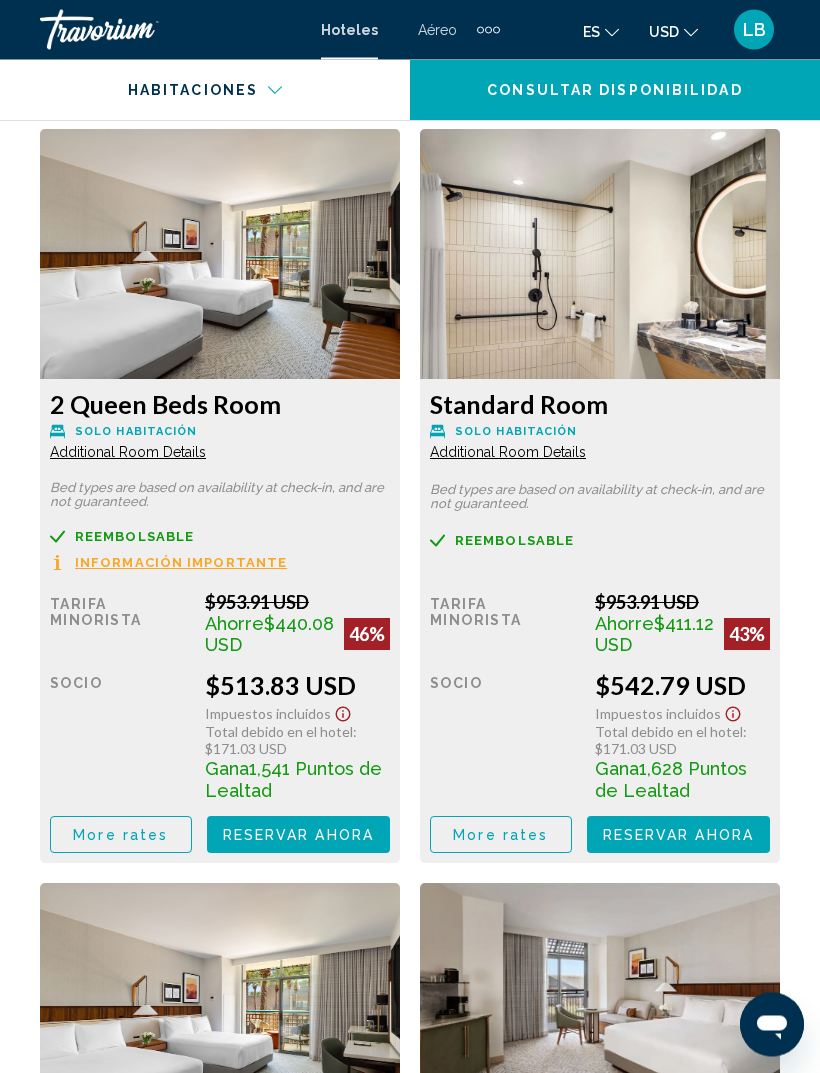 scroll, scrollTop: 3569, scrollLeft: 0, axis: vertical 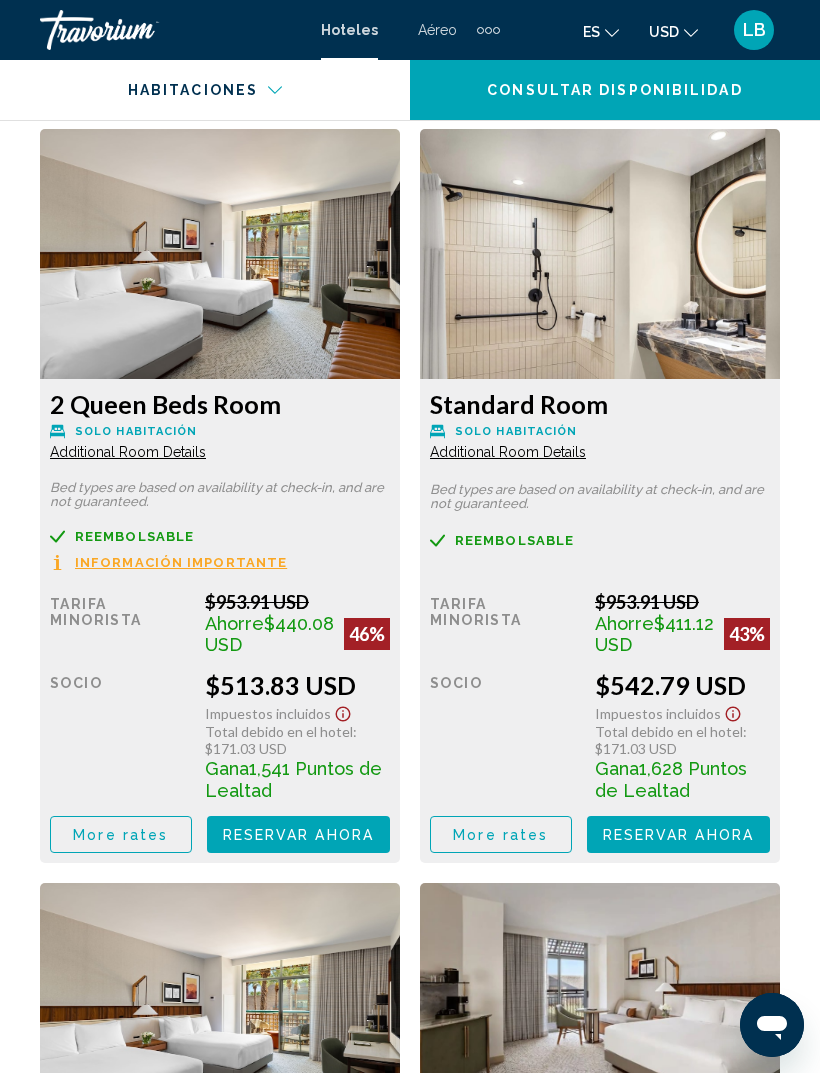 click on "More rates" at bounding box center [121, 834] 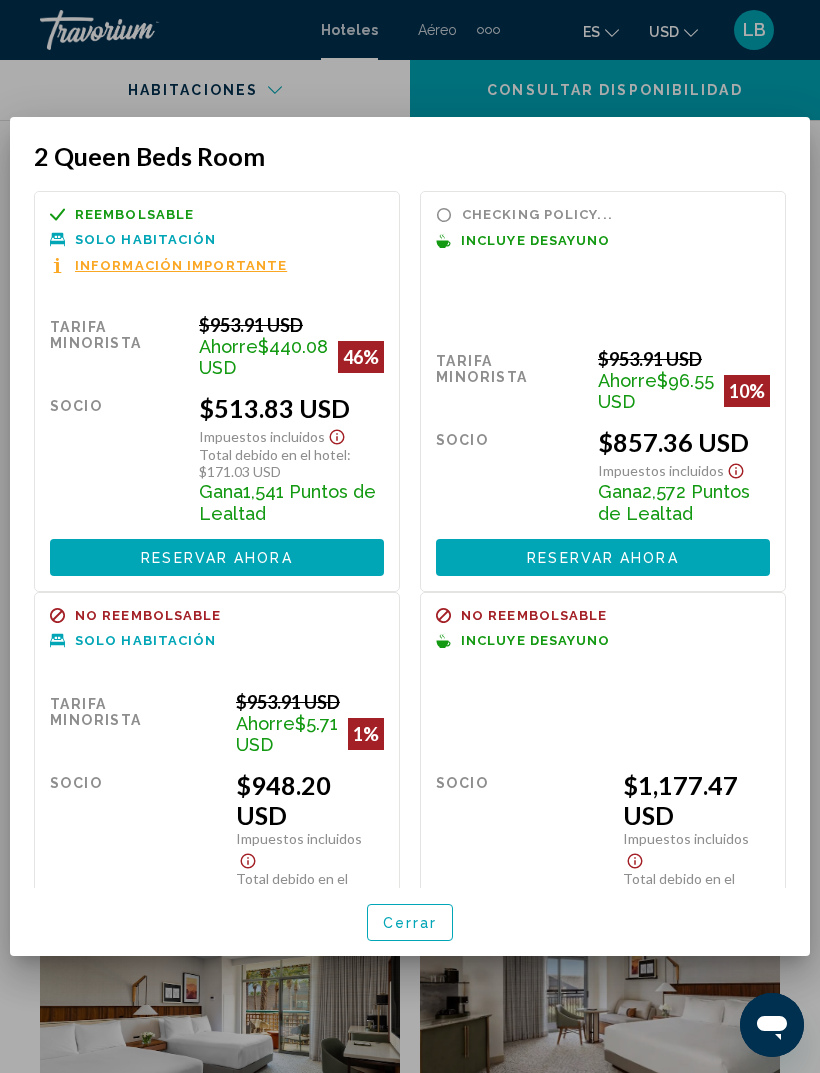 scroll, scrollTop: 0, scrollLeft: 0, axis: both 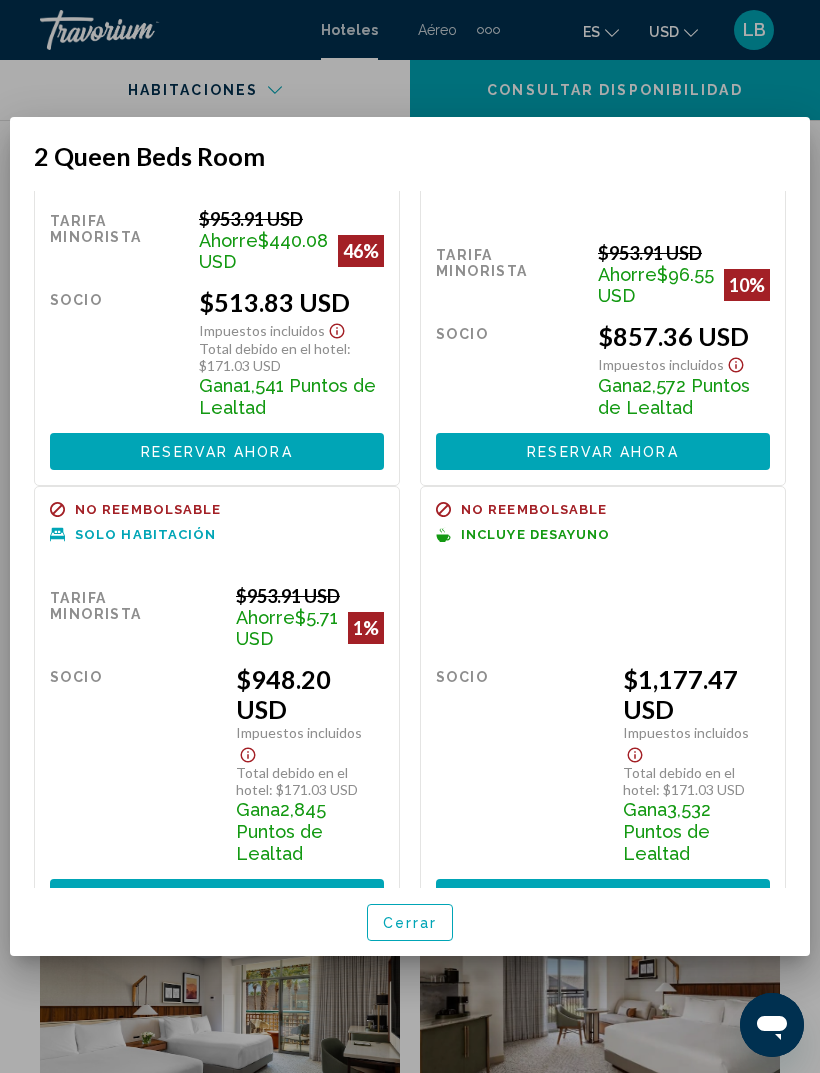 click on "Cerrar" at bounding box center [410, 922] 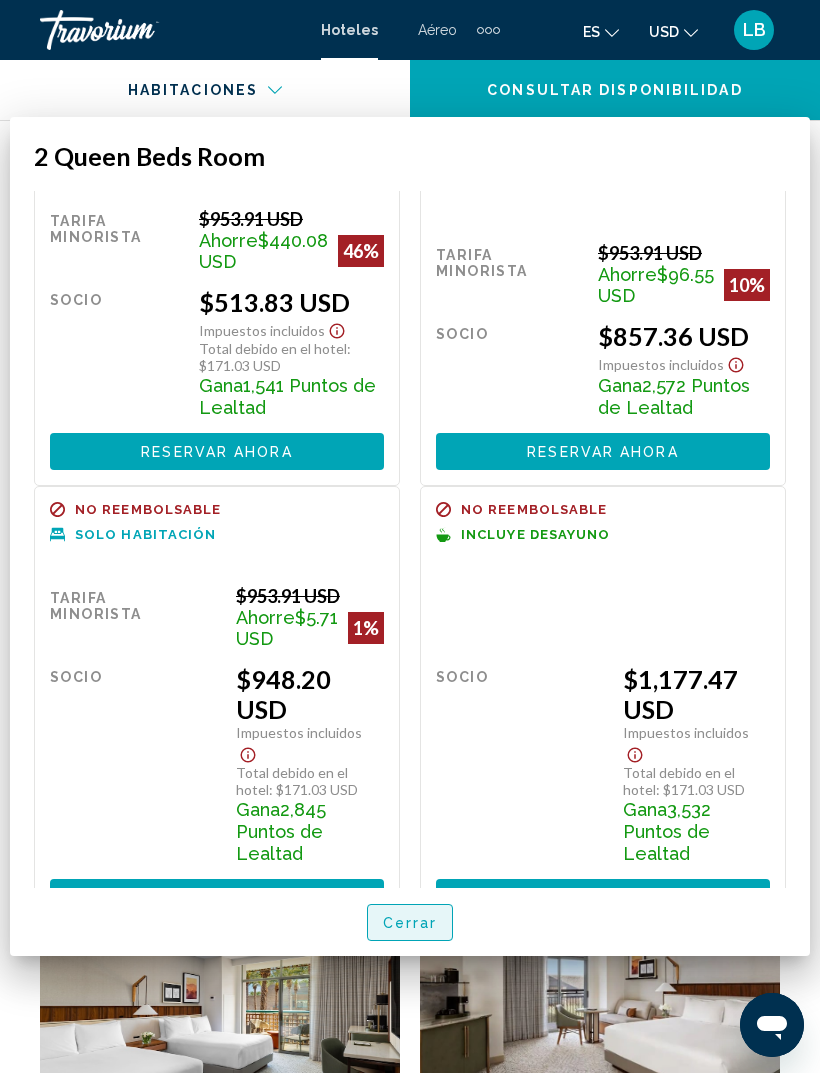 scroll, scrollTop: 3569, scrollLeft: 0, axis: vertical 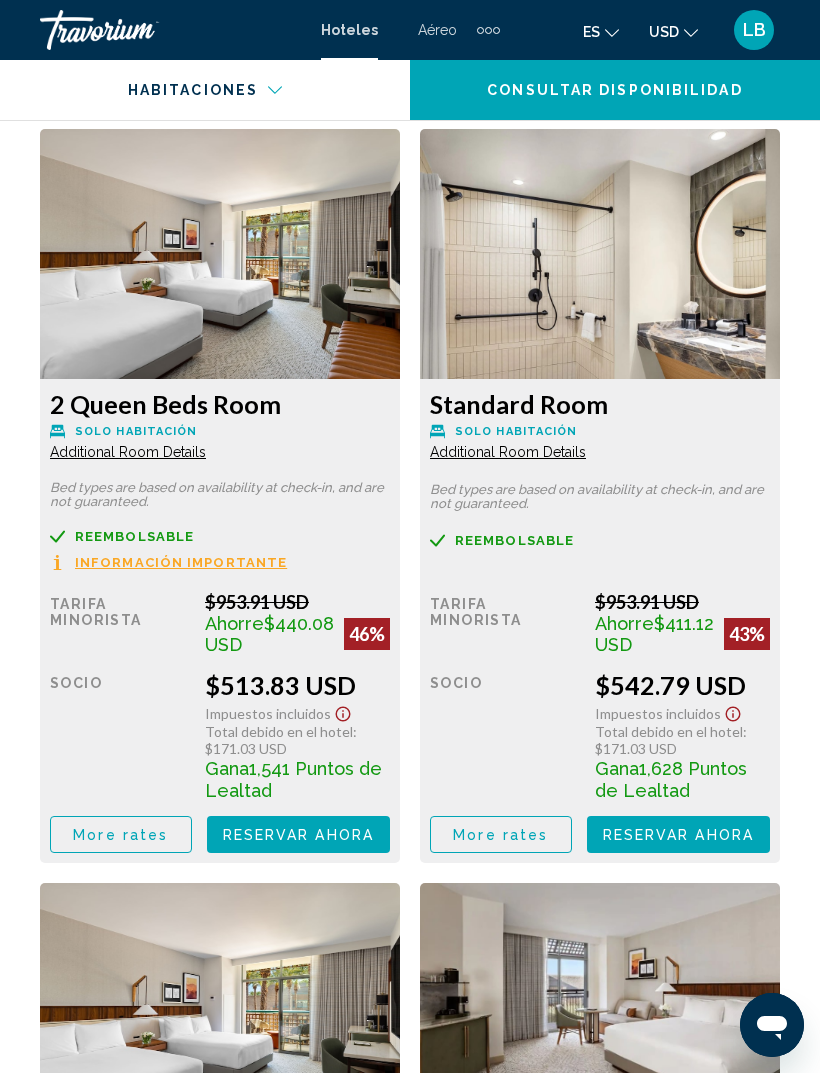 click on "Additional Room Details" at bounding box center (128, 452) 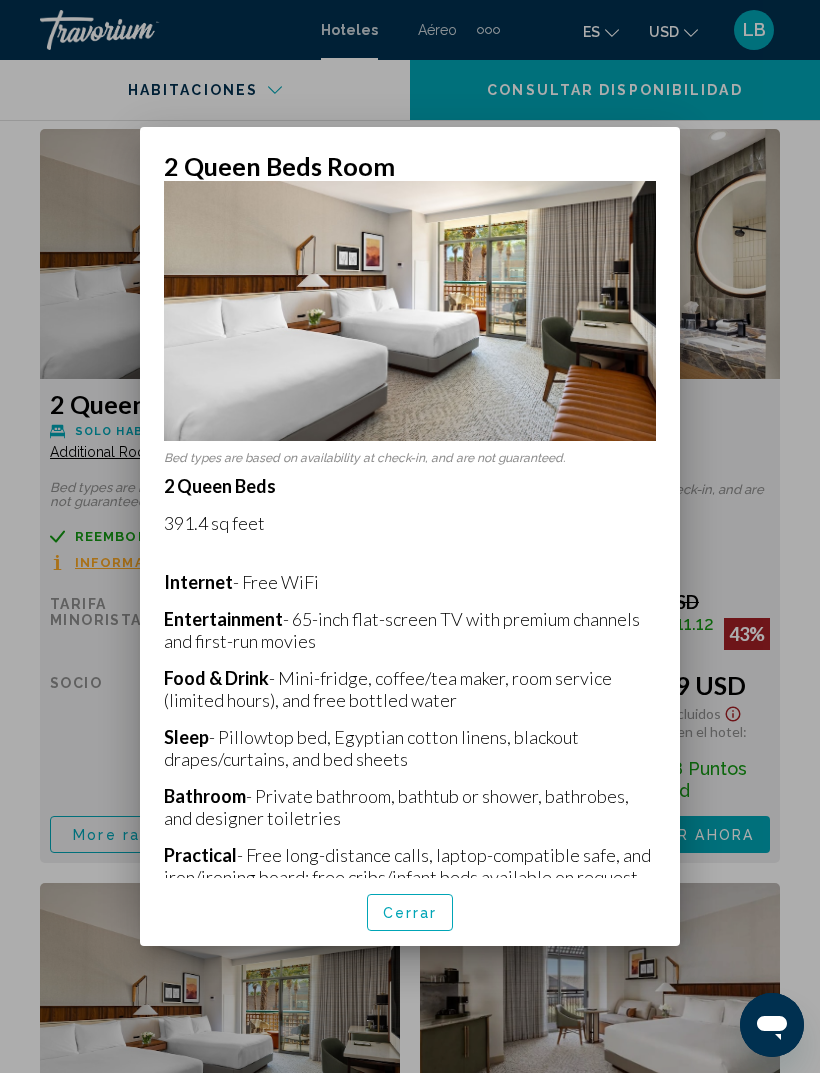 scroll, scrollTop: 77, scrollLeft: 0, axis: vertical 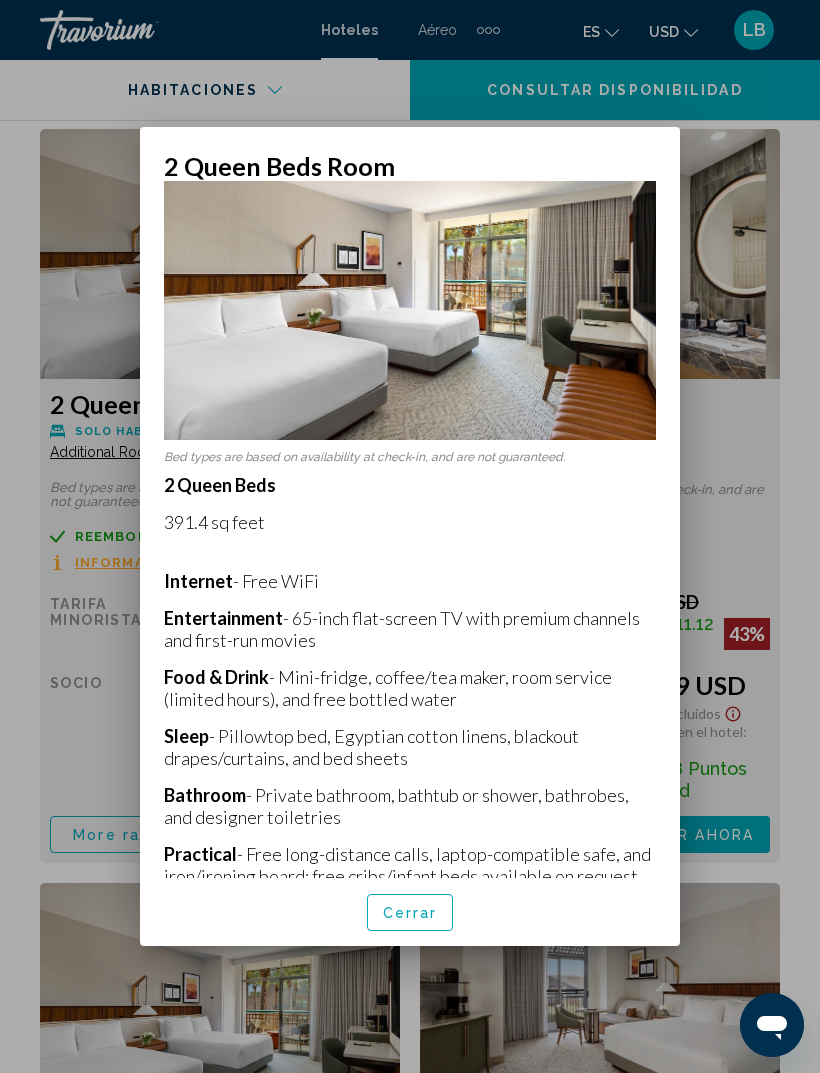 click on "Cerrar" at bounding box center (410, 912) 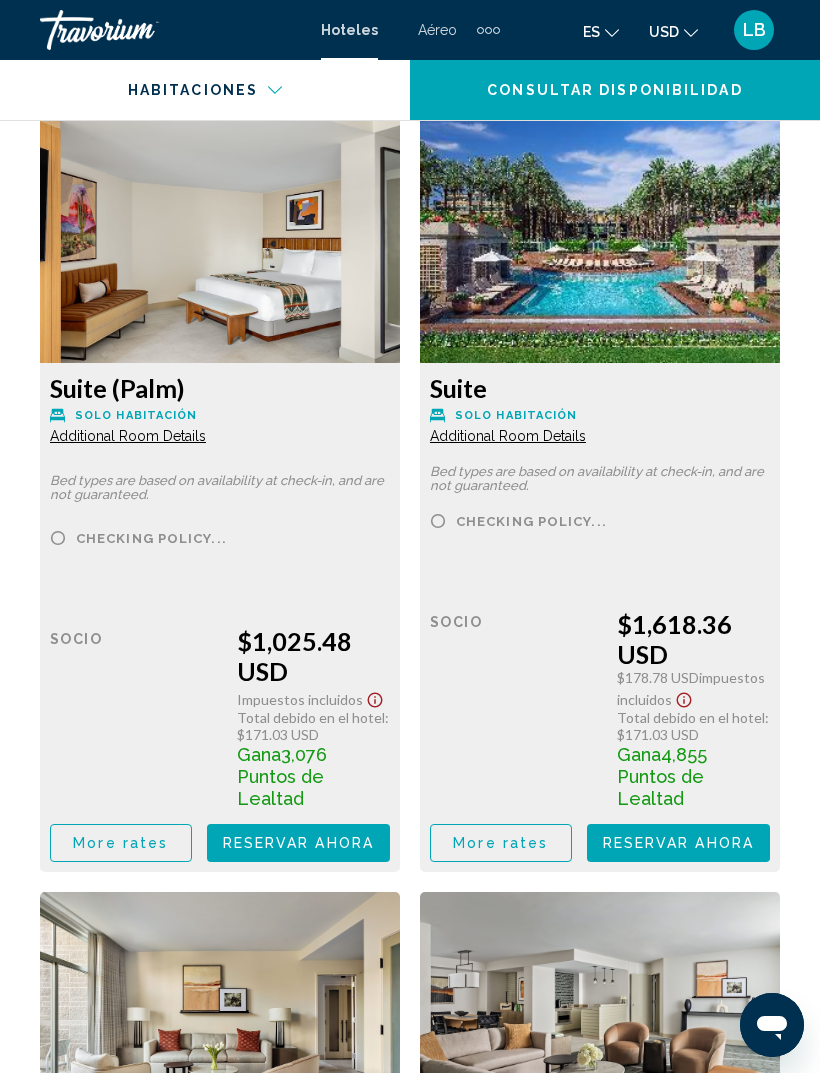 scroll, scrollTop: 6636, scrollLeft: 0, axis: vertical 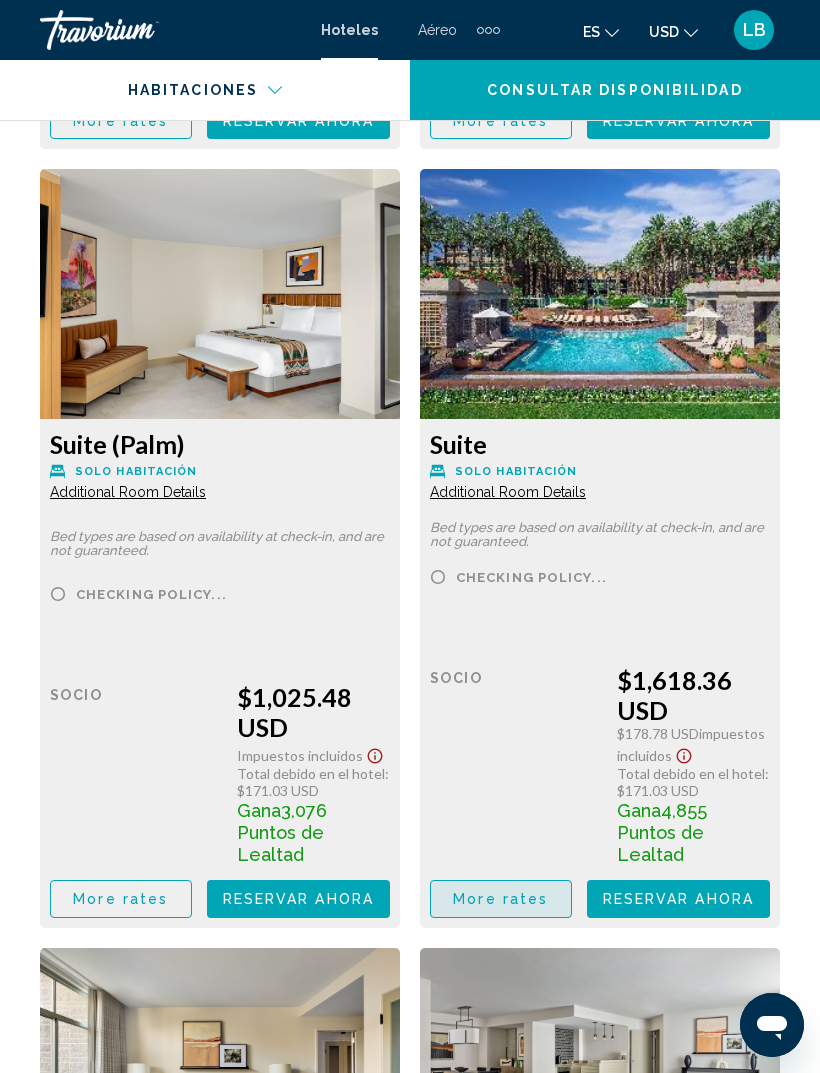 click on "More rates" at bounding box center (120, -2232) 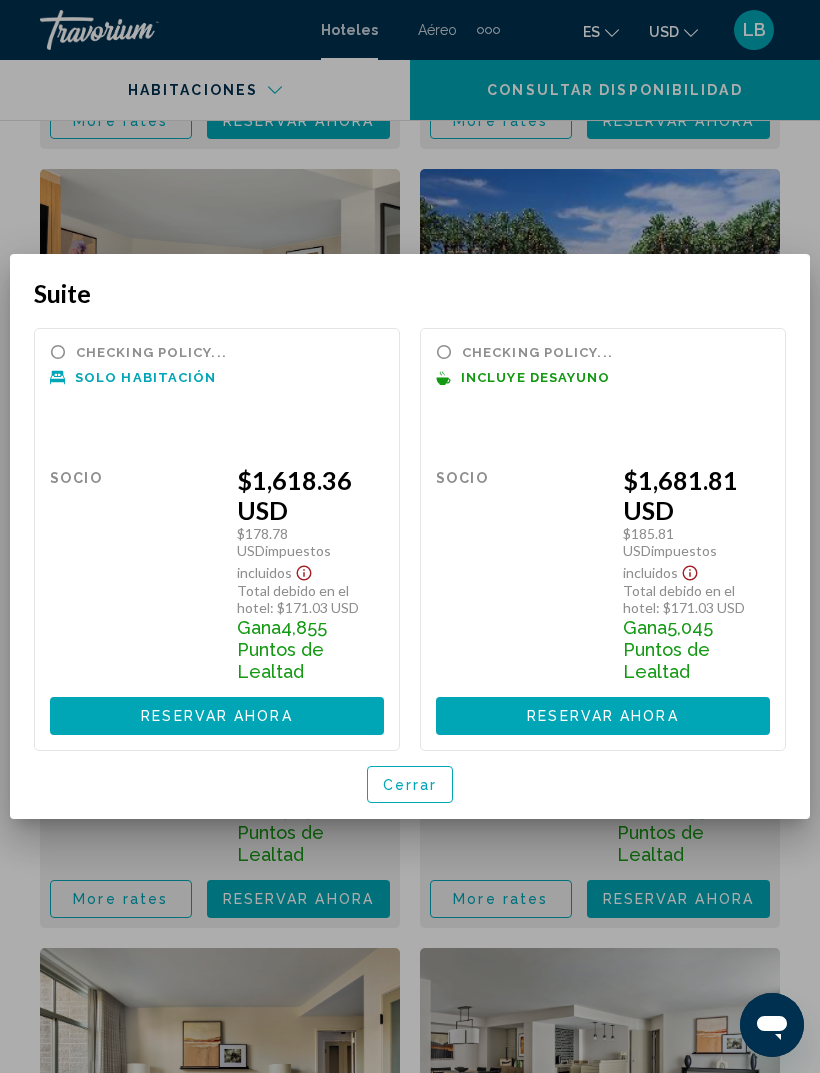 click on "Cerrar" at bounding box center [410, 785] 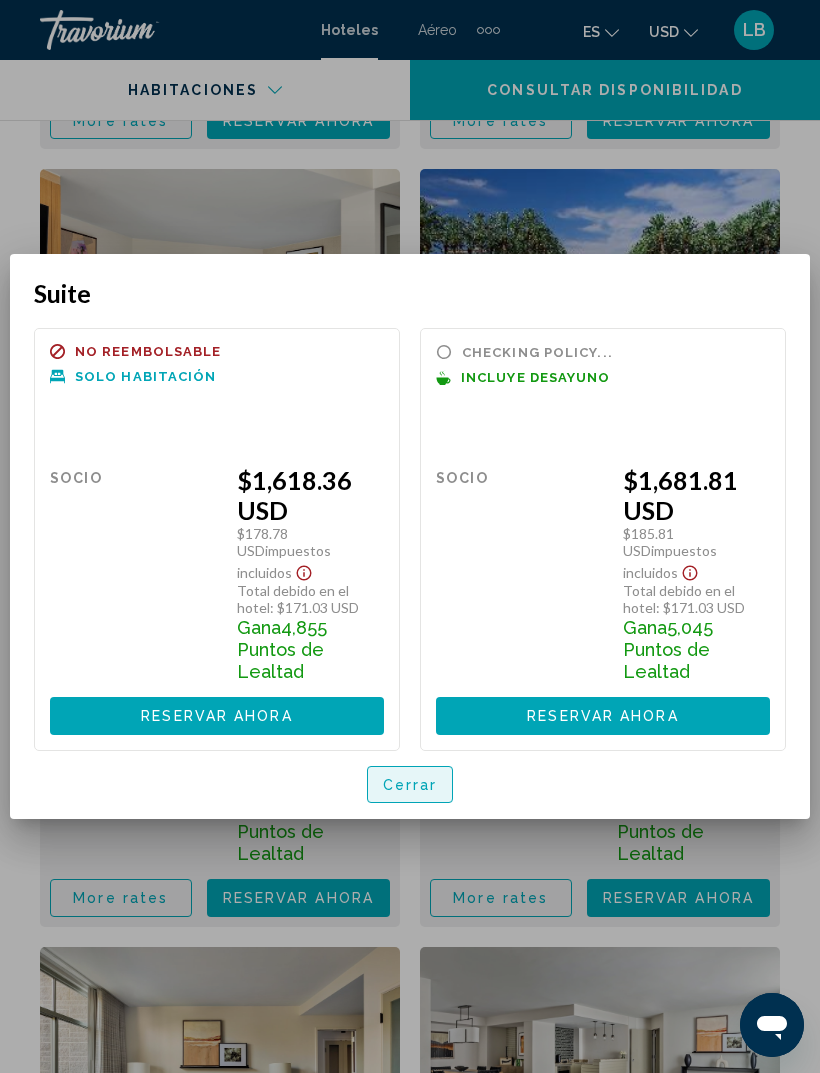 click on "Cerrar" at bounding box center [410, 785] 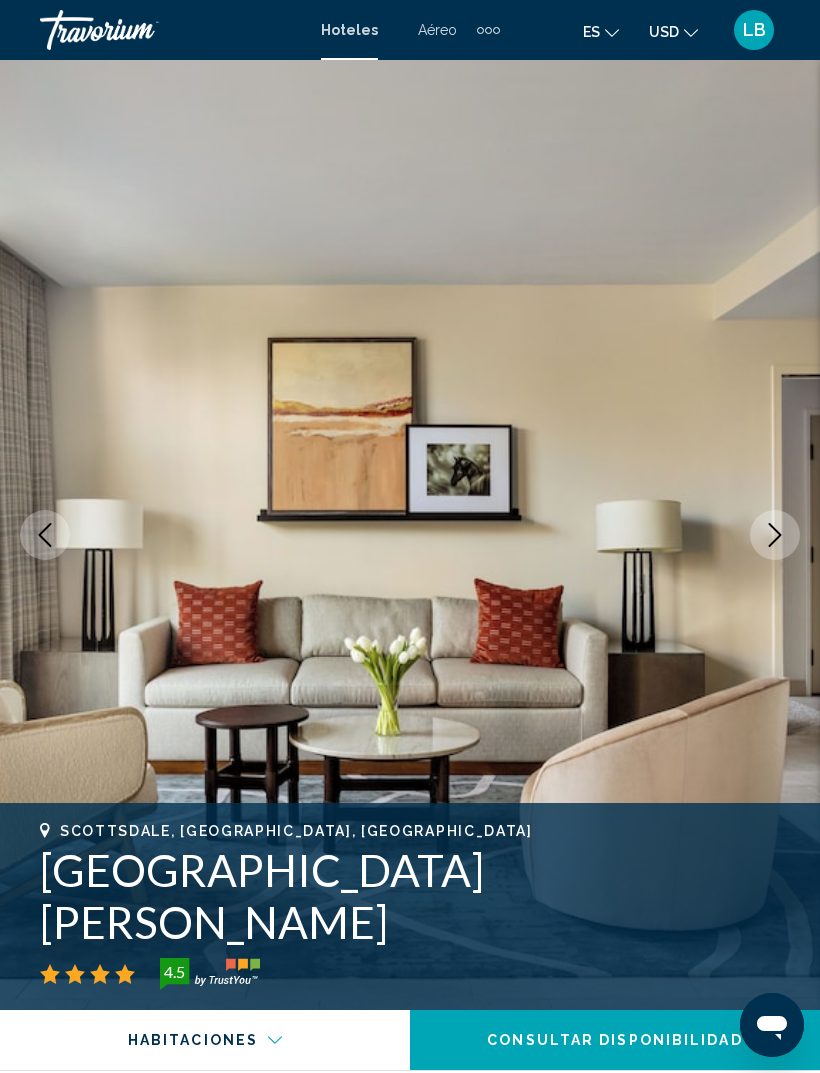 scroll, scrollTop: 6636, scrollLeft: 0, axis: vertical 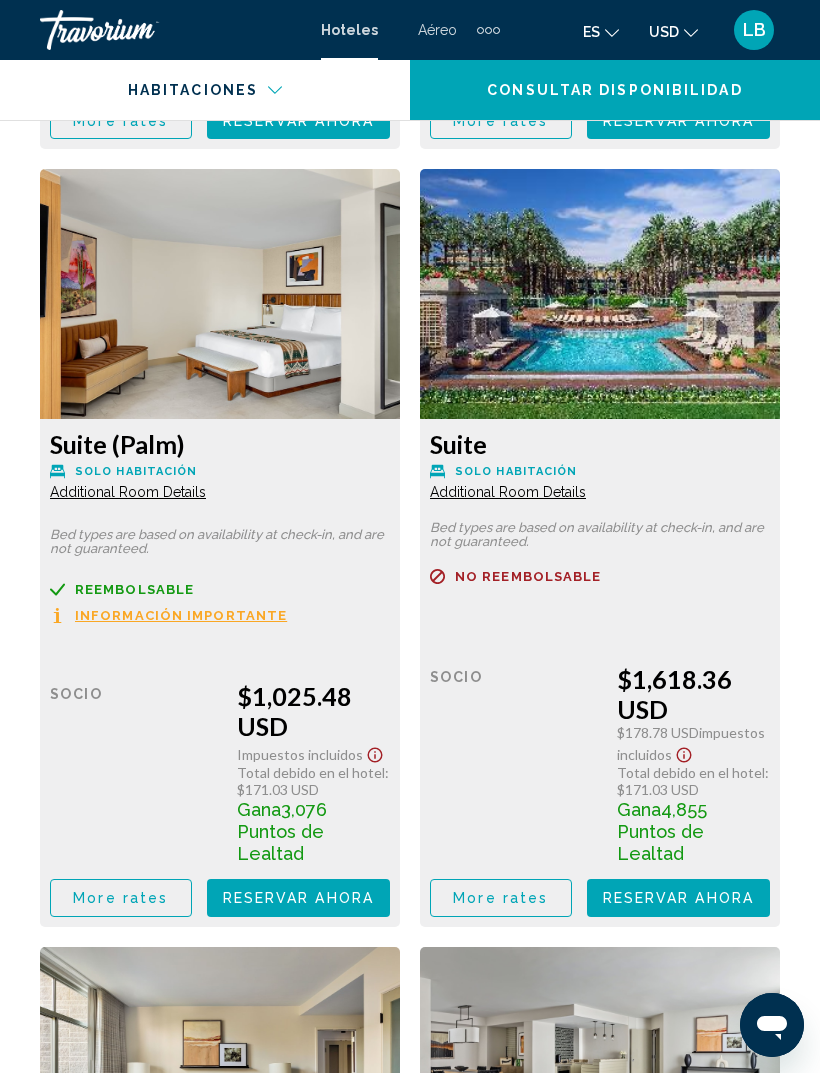 click on "Additional Room Details" at bounding box center (128, -2615) 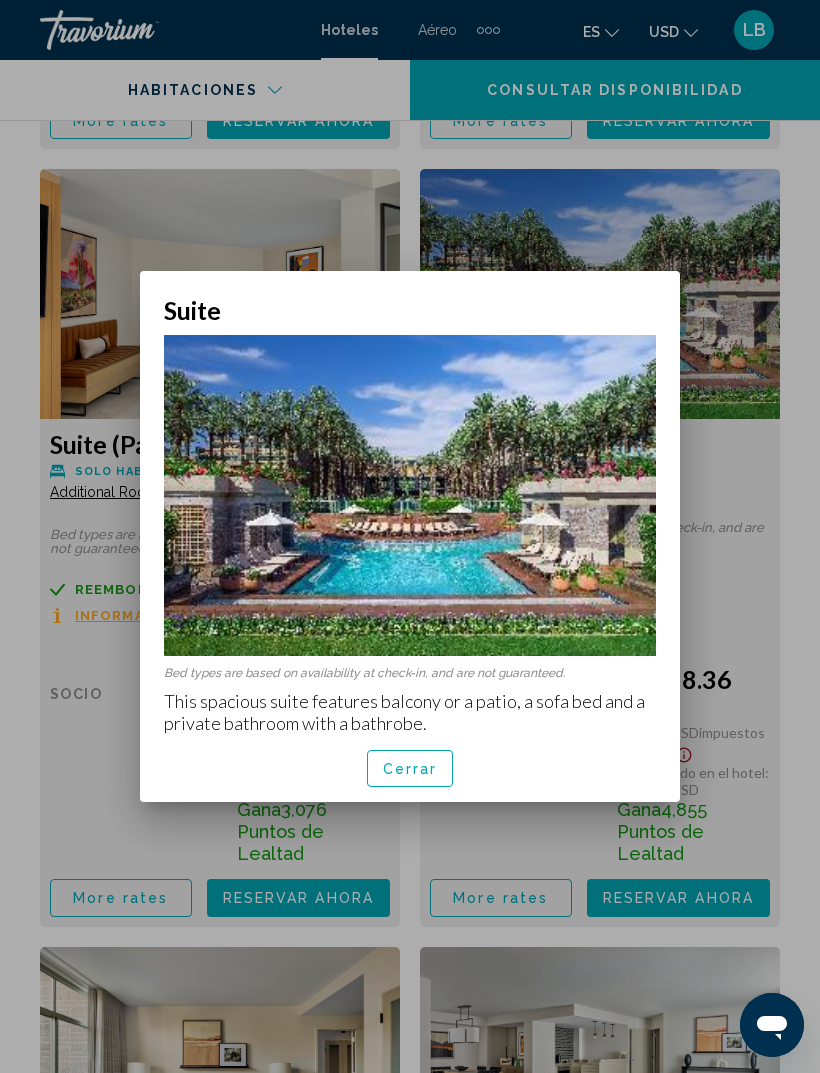 scroll, scrollTop: 0, scrollLeft: 0, axis: both 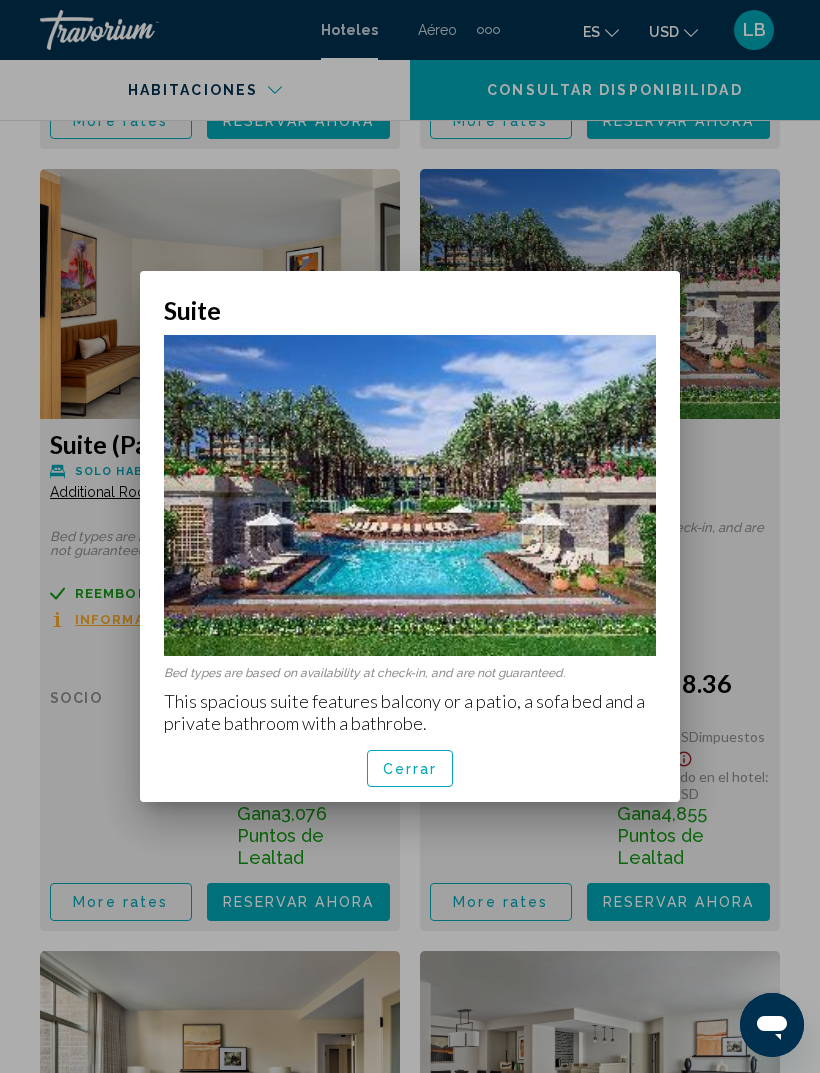 click on "Cerrar" at bounding box center (410, 768) 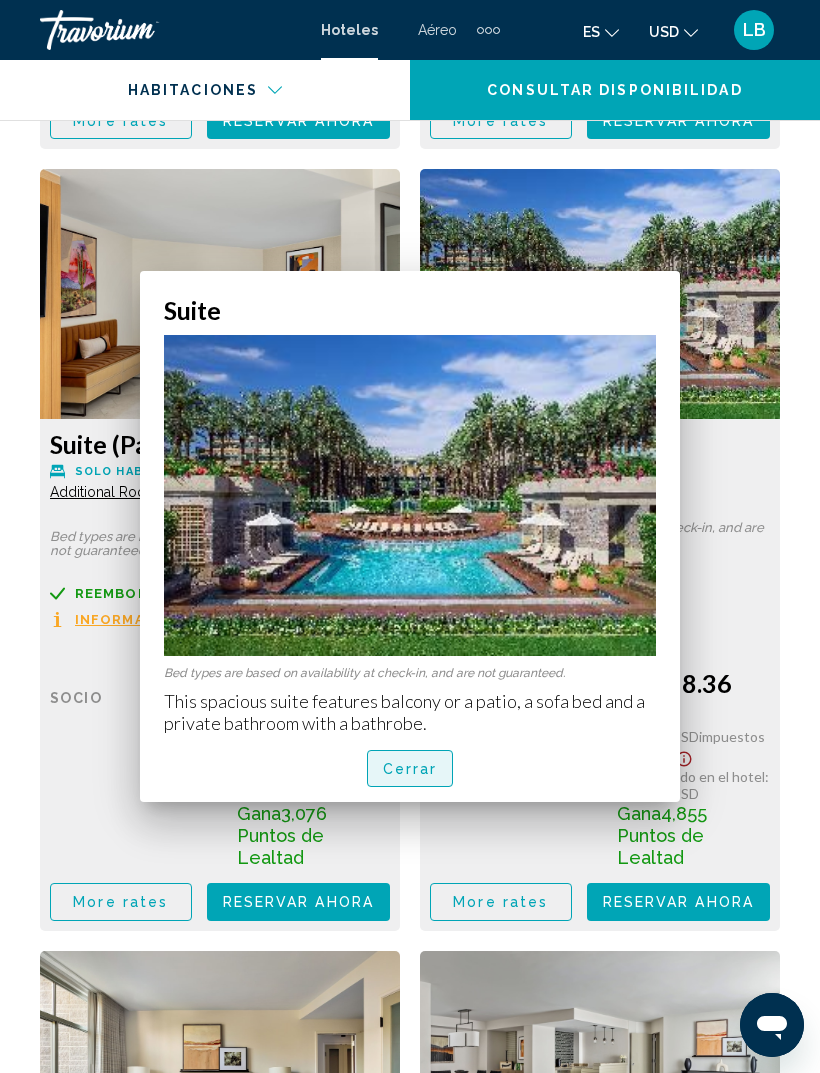 scroll, scrollTop: 6636, scrollLeft: 0, axis: vertical 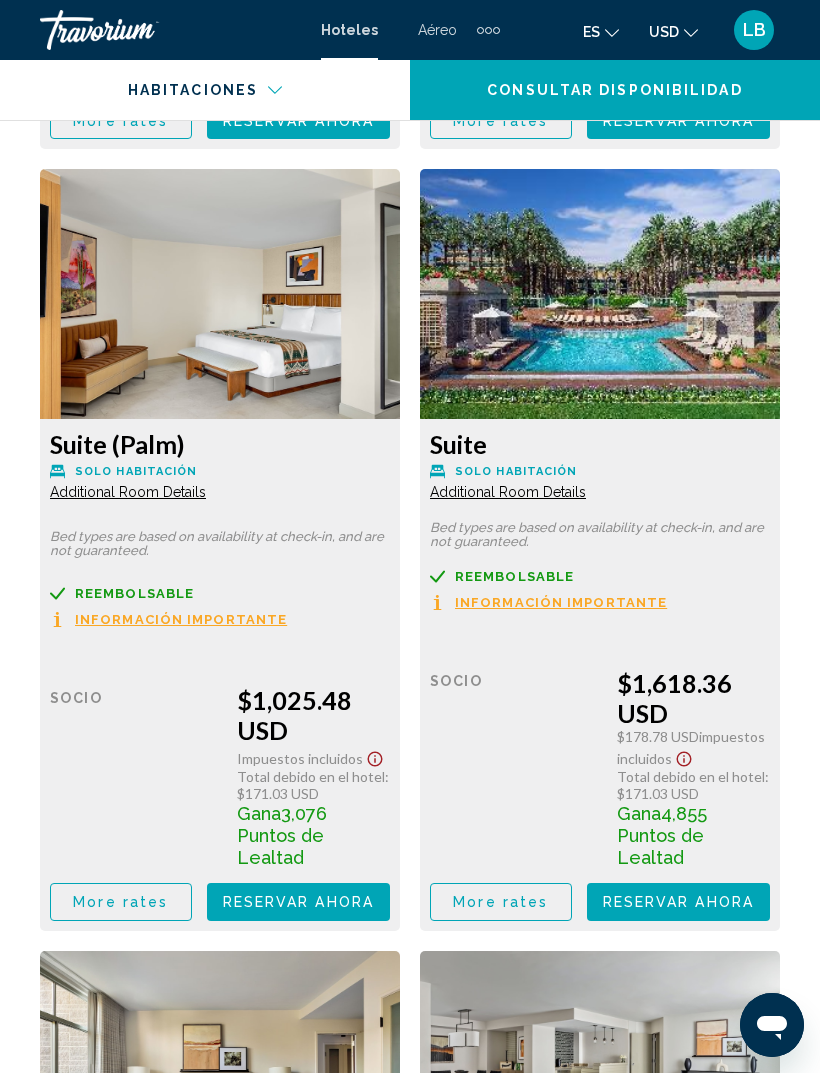 click on "More rates" at bounding box center (121, -2233) 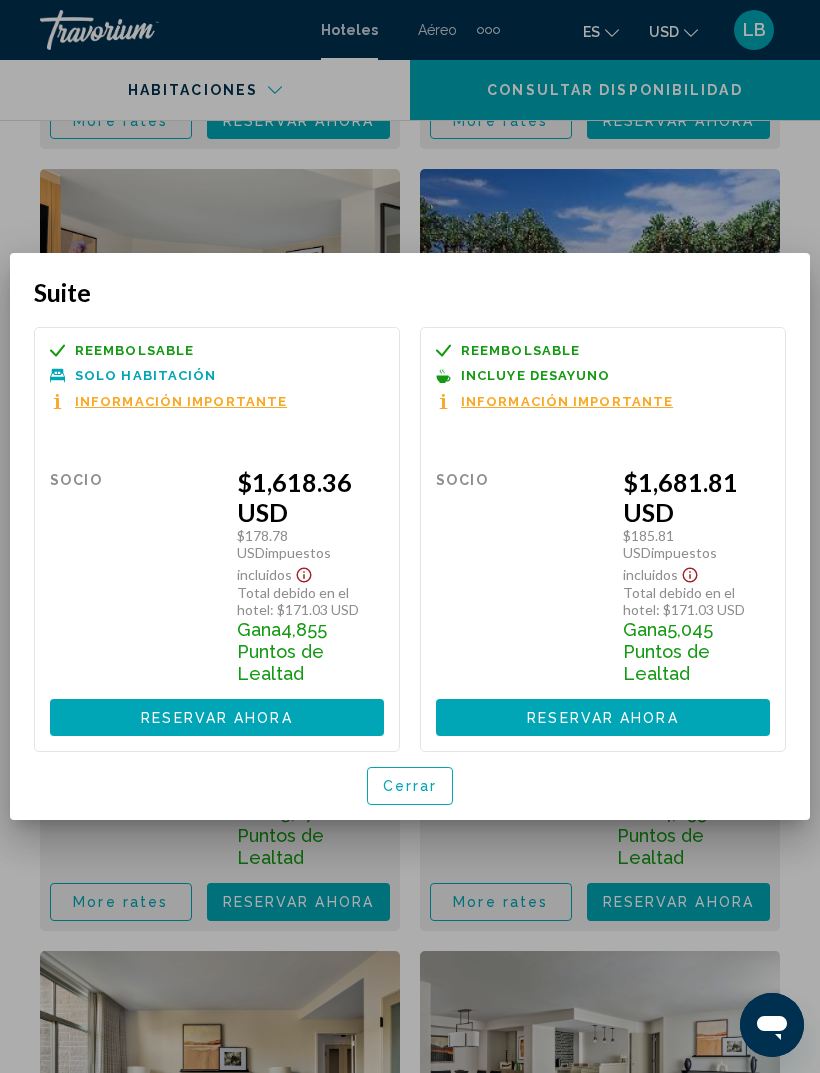 click on "Cerrar" at bounding box center [410, 785] 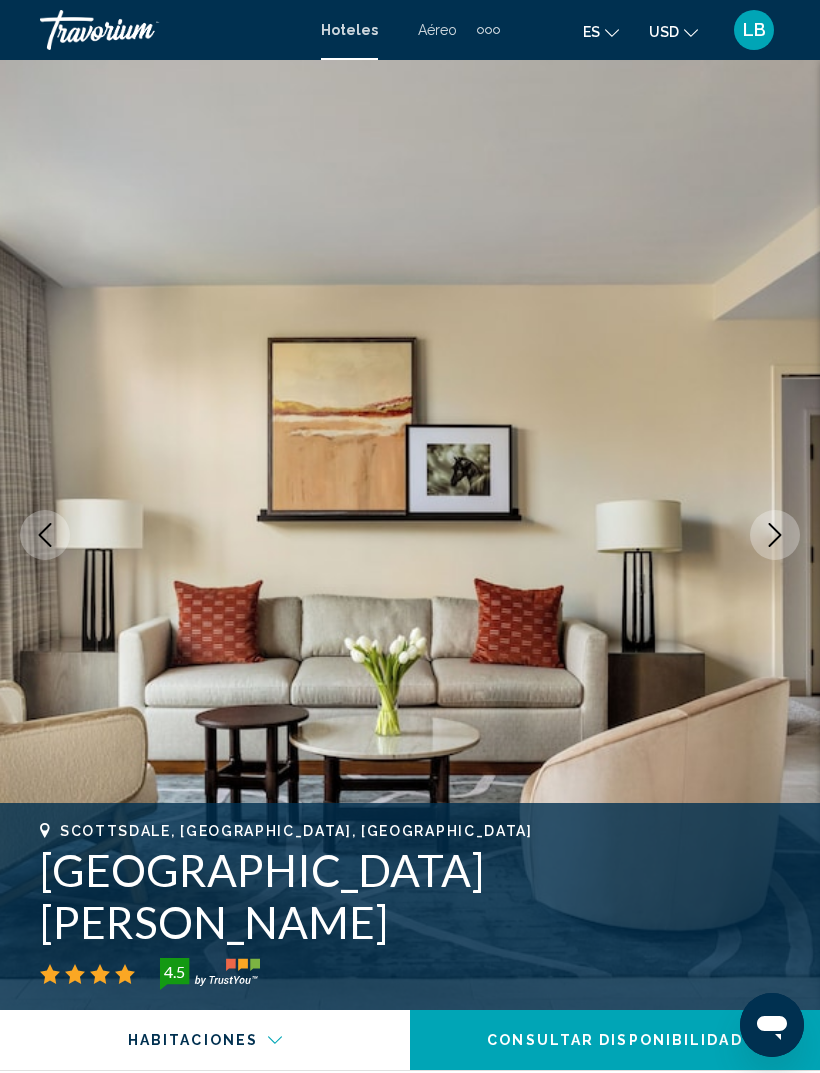 scroll, scrollTop: 6636, scrollLeft: 0, axis: vertical 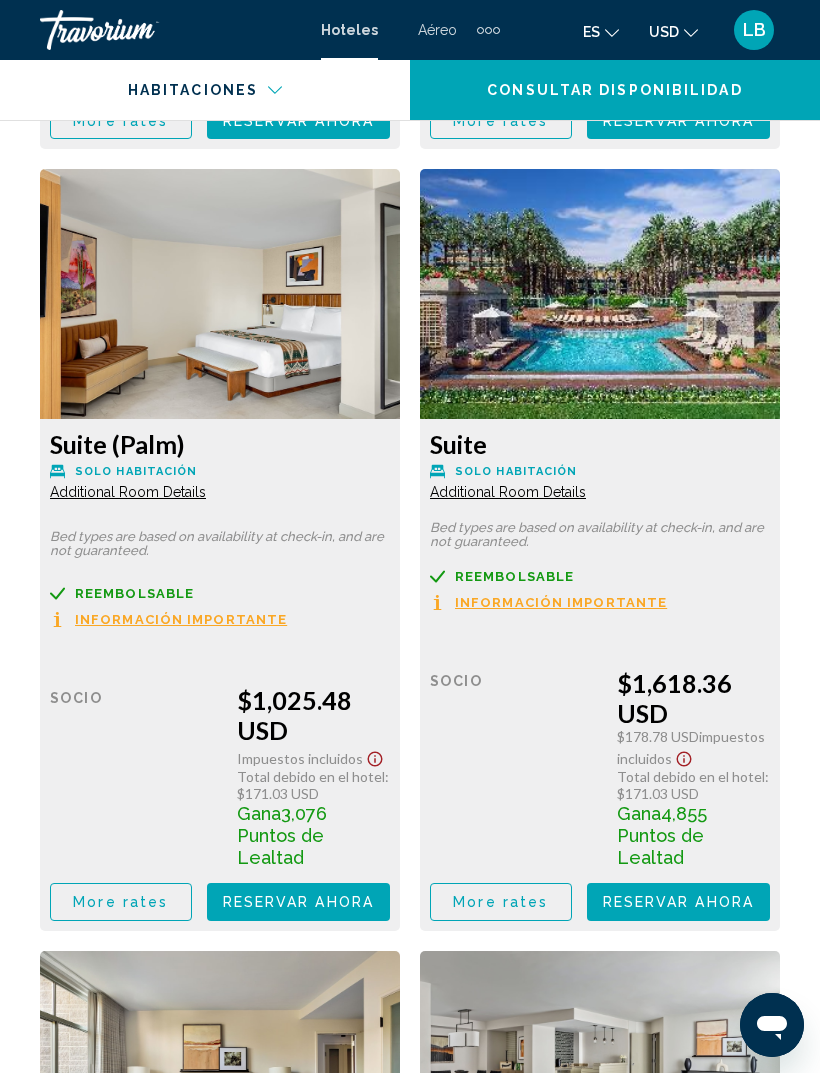 click on "Additional Room Details" at bounding box center (128, -2615) 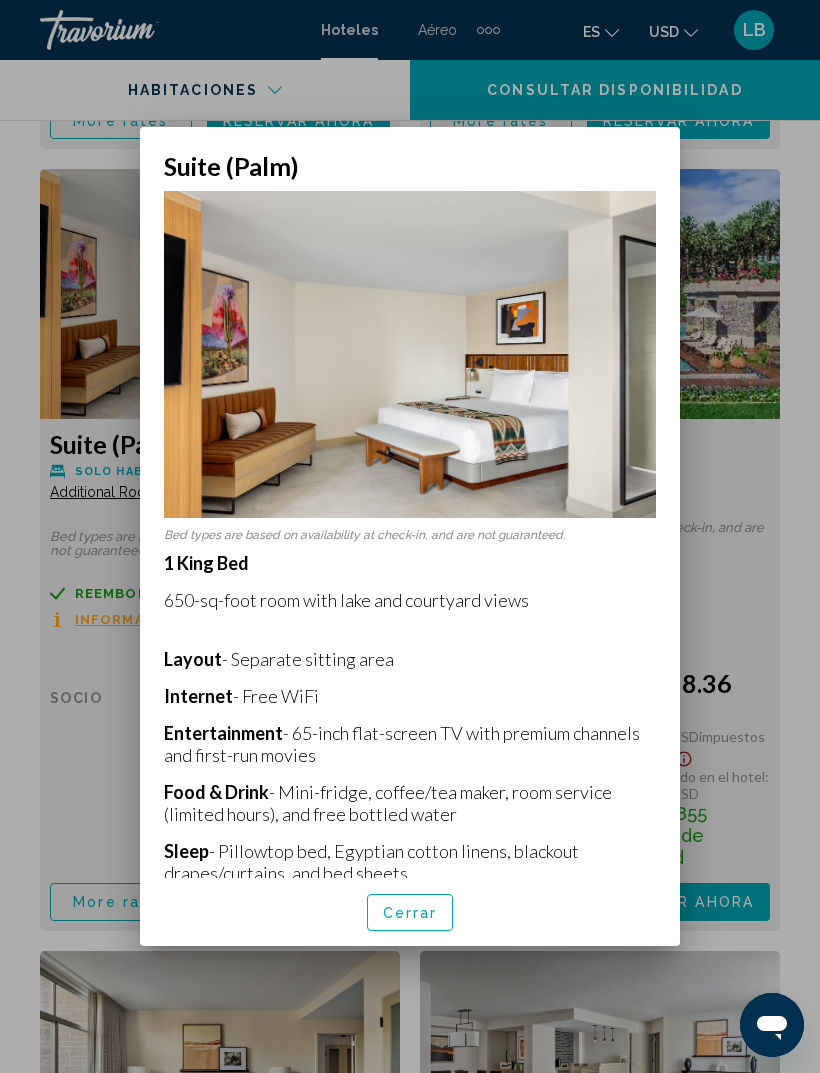scroll, scrollTop: 0, scrollLeft: 0, axis: both 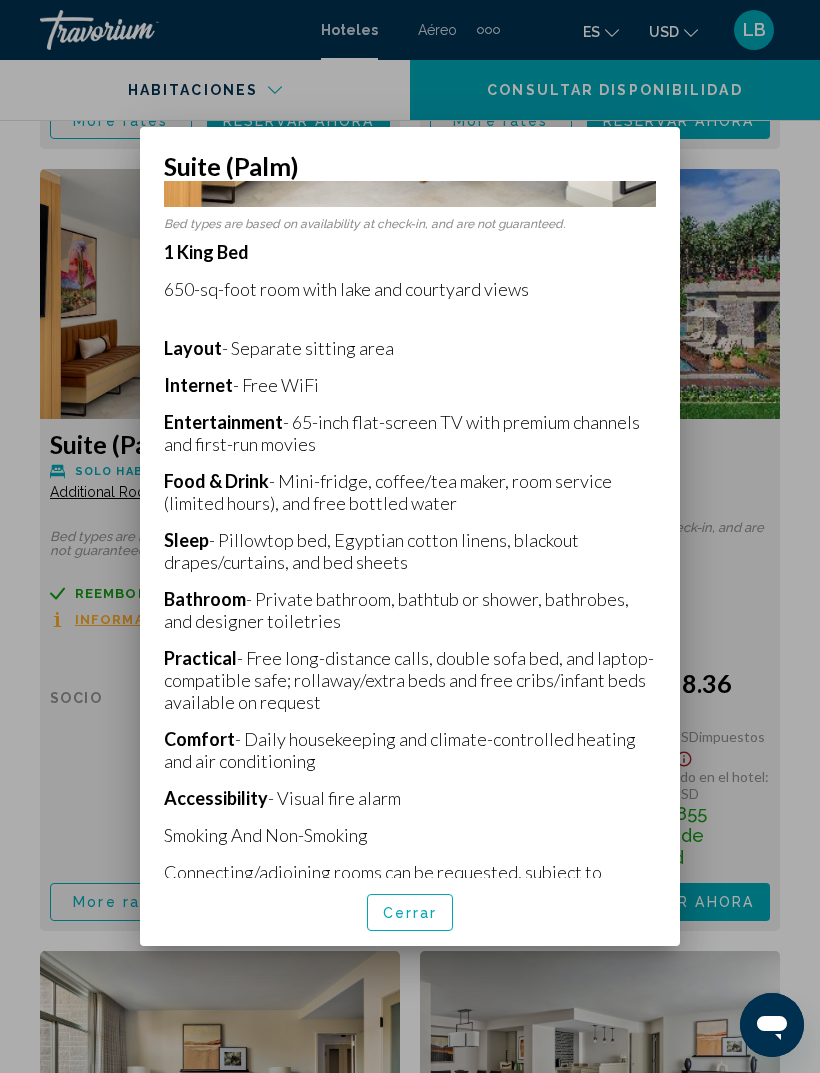 click on "Cerrar" at bounding box center [410, 913] 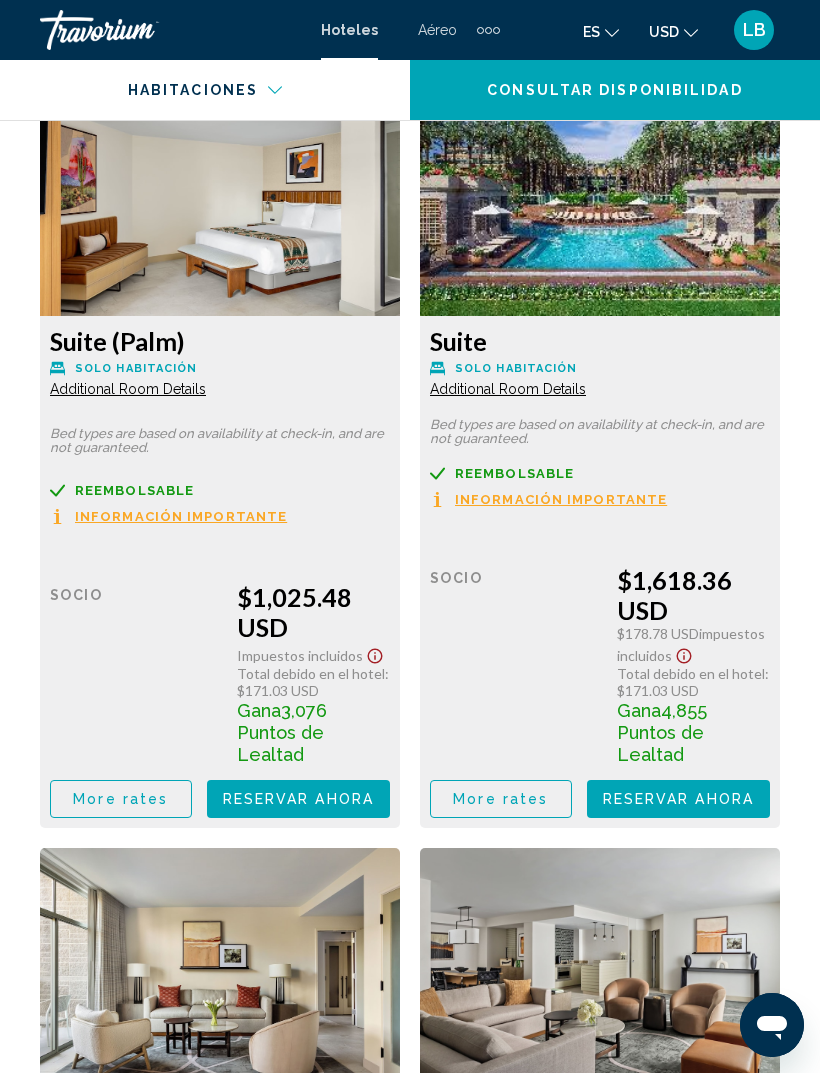 scroll, scrollTop: 6738, scrollLeft: 0, axis: vertical 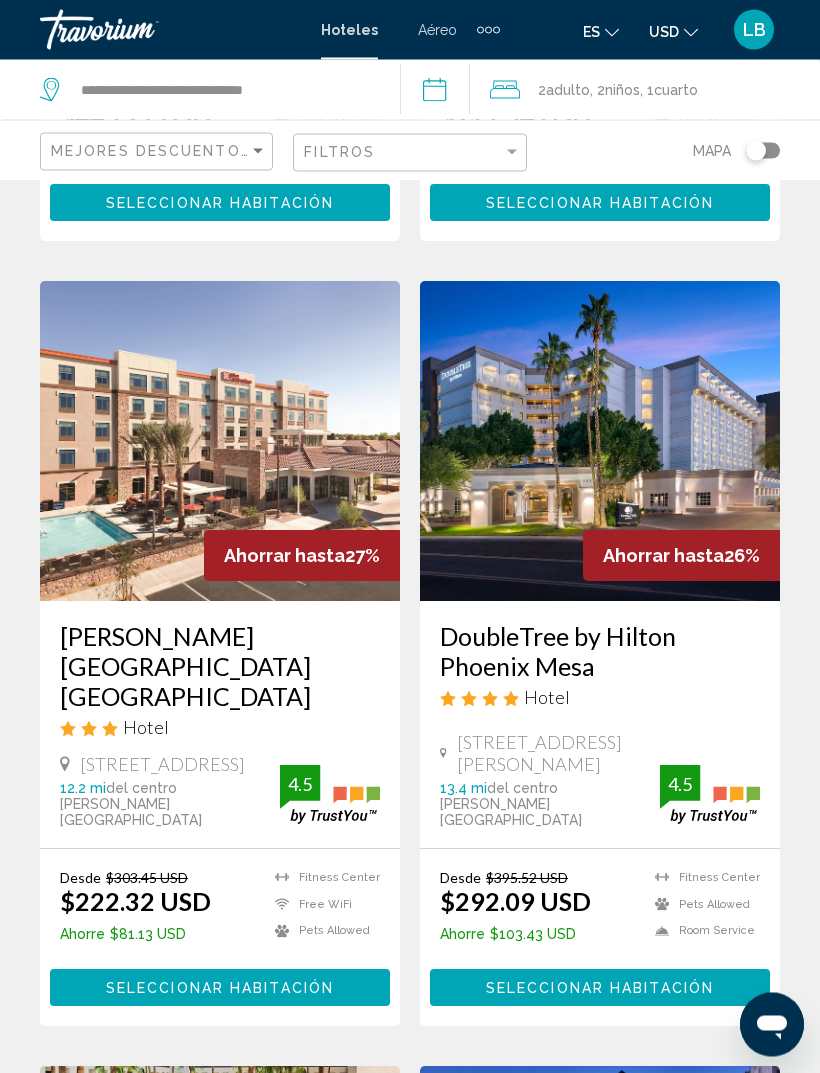 click 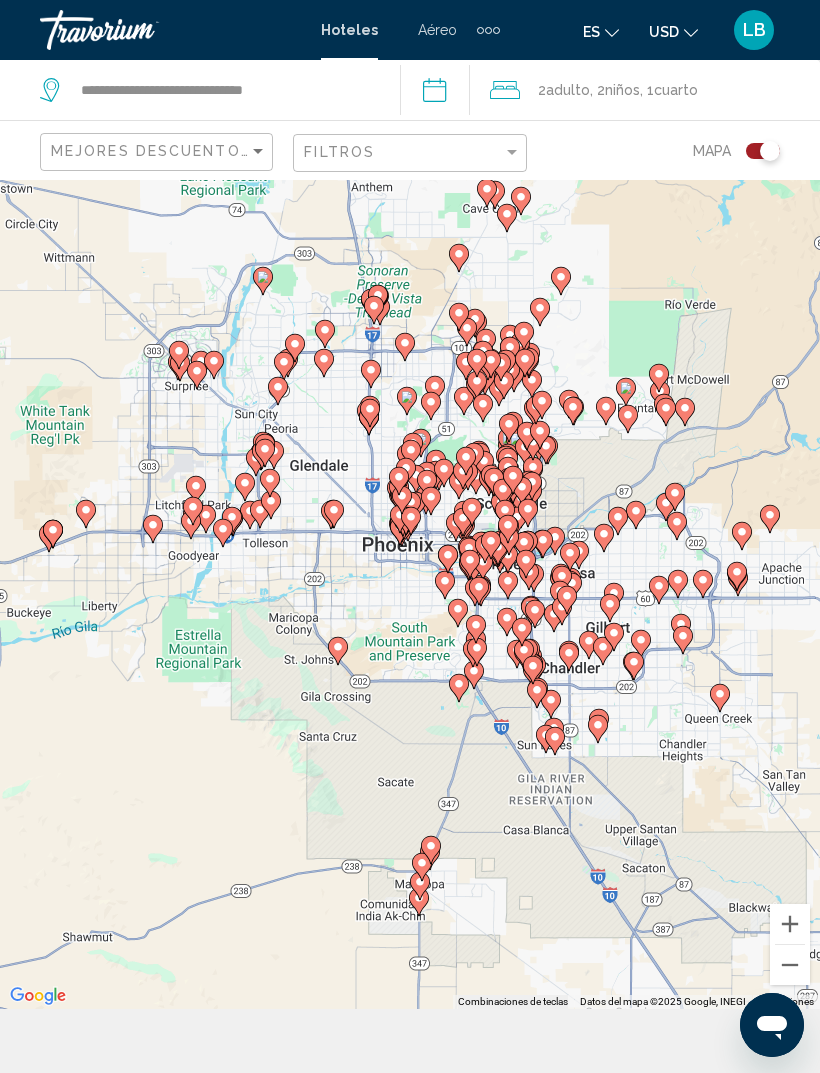 click at bounding box center (790, 924) 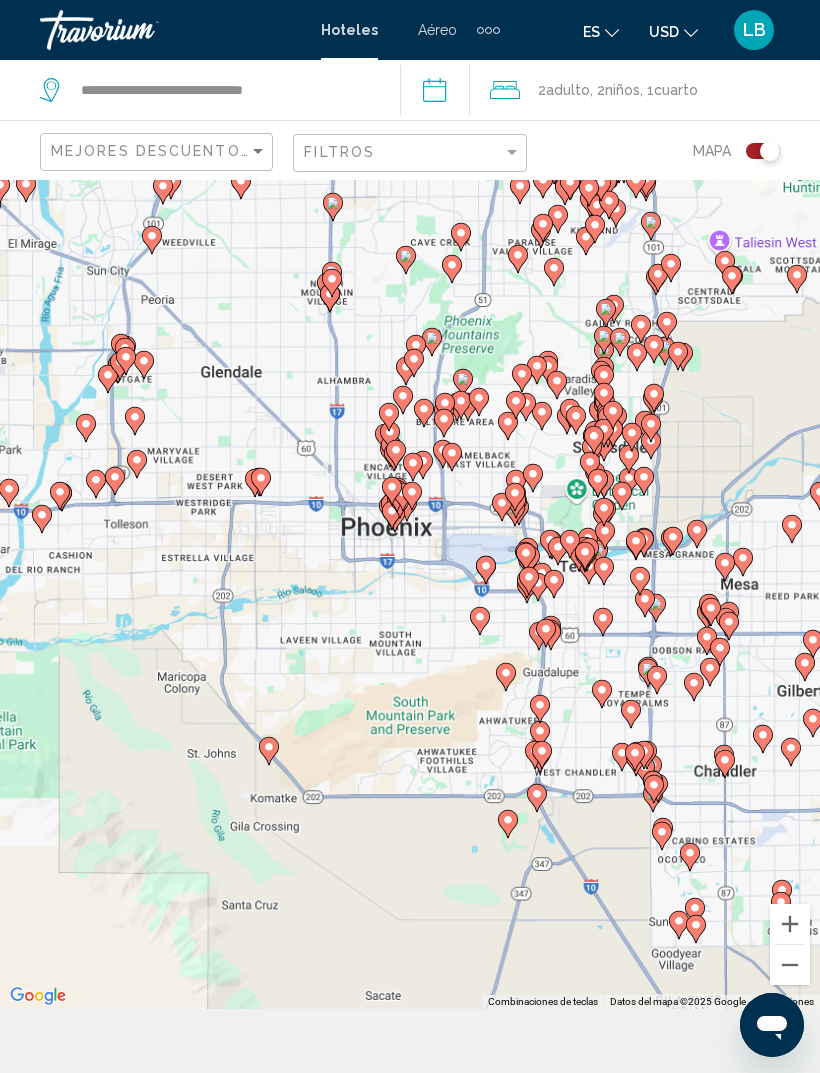 click at bounding box center (790, 924) 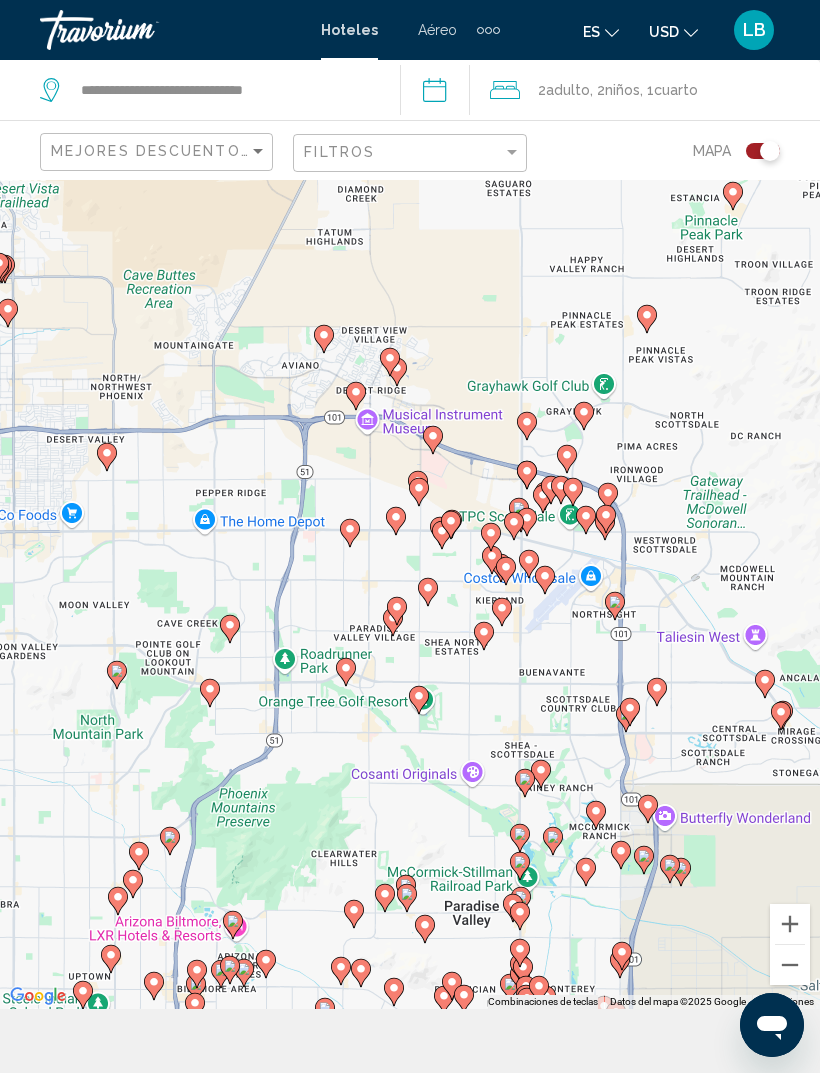 click at bounding box center (790, 924) 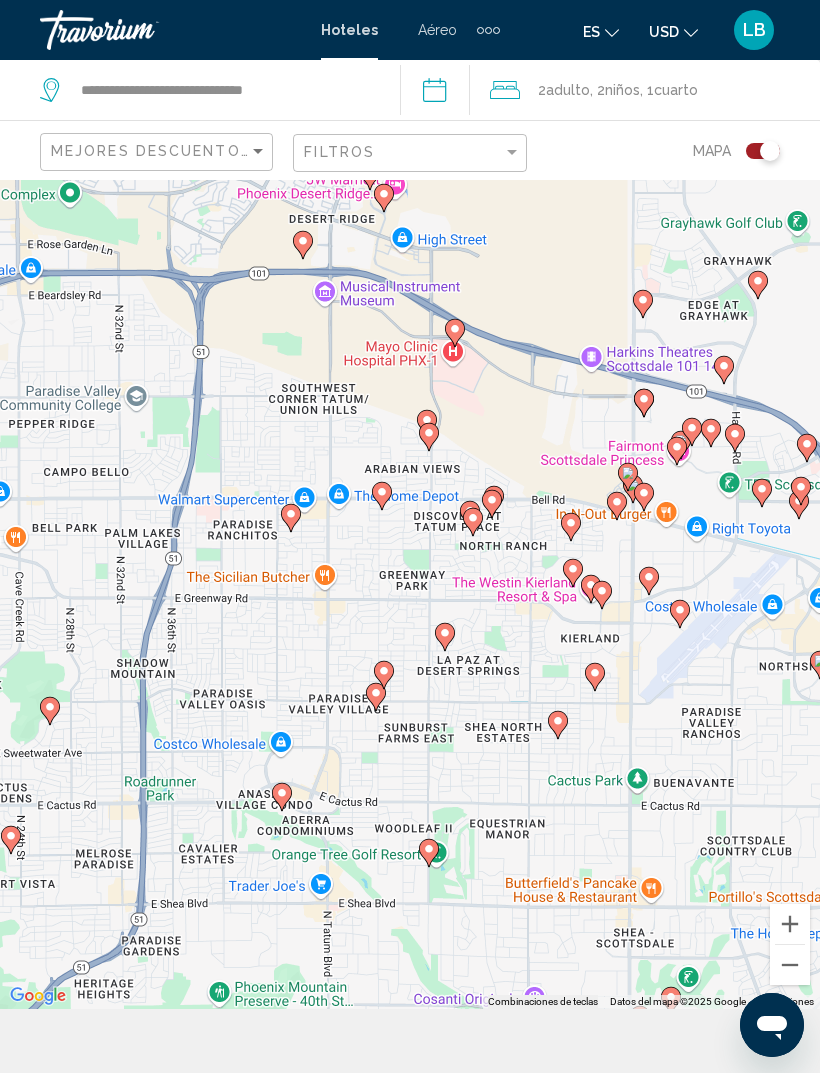 click at bounding box center (790, 924) 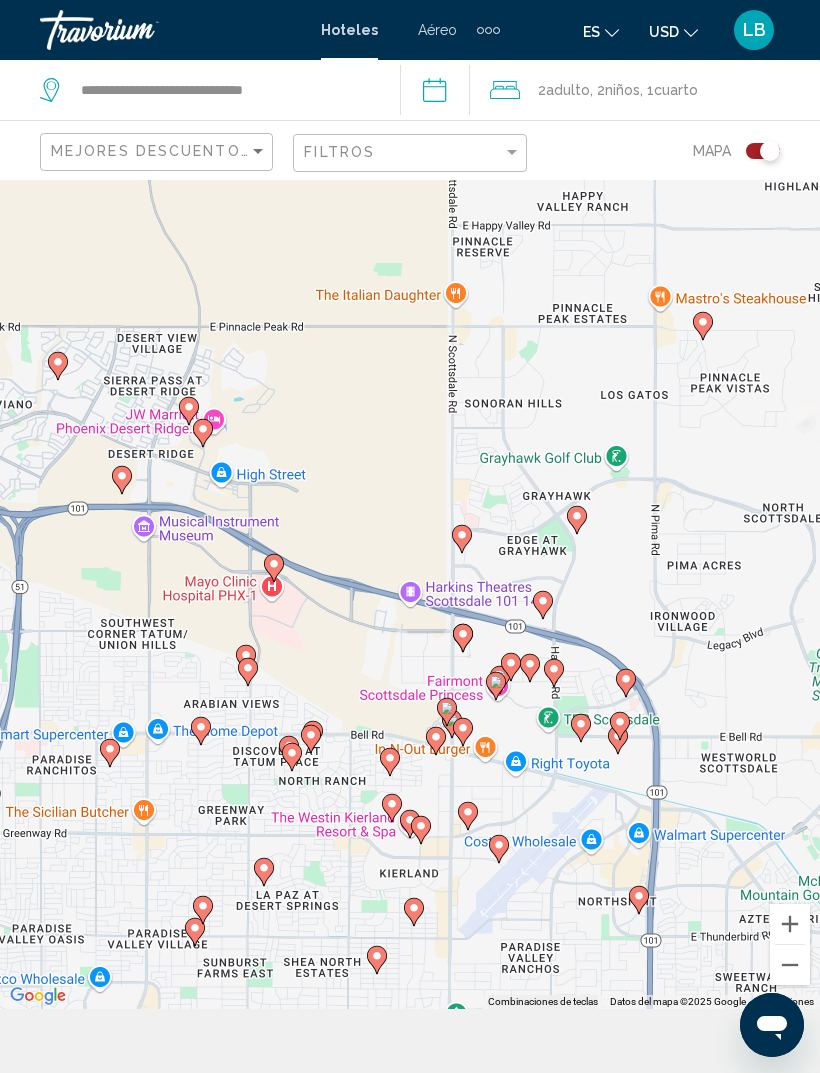 click on "Para navegar, presiona las teclas [PERSON_NAME]. Para activar la función de arrastrar con el teclado, presiona Alt + Intro. Una vez que estés en el estado de arrastrar con el teclado, usa las teclas [PERSON_NAME] para mover el marcador. Para completar la acción, presiona la tecla Intro. Para cancelar, presiona Escape.     The Home Depot                     The Home Depot                 [STREET_ADDRESS]             Ver en Google Maps" at bounding box center (410, 562) 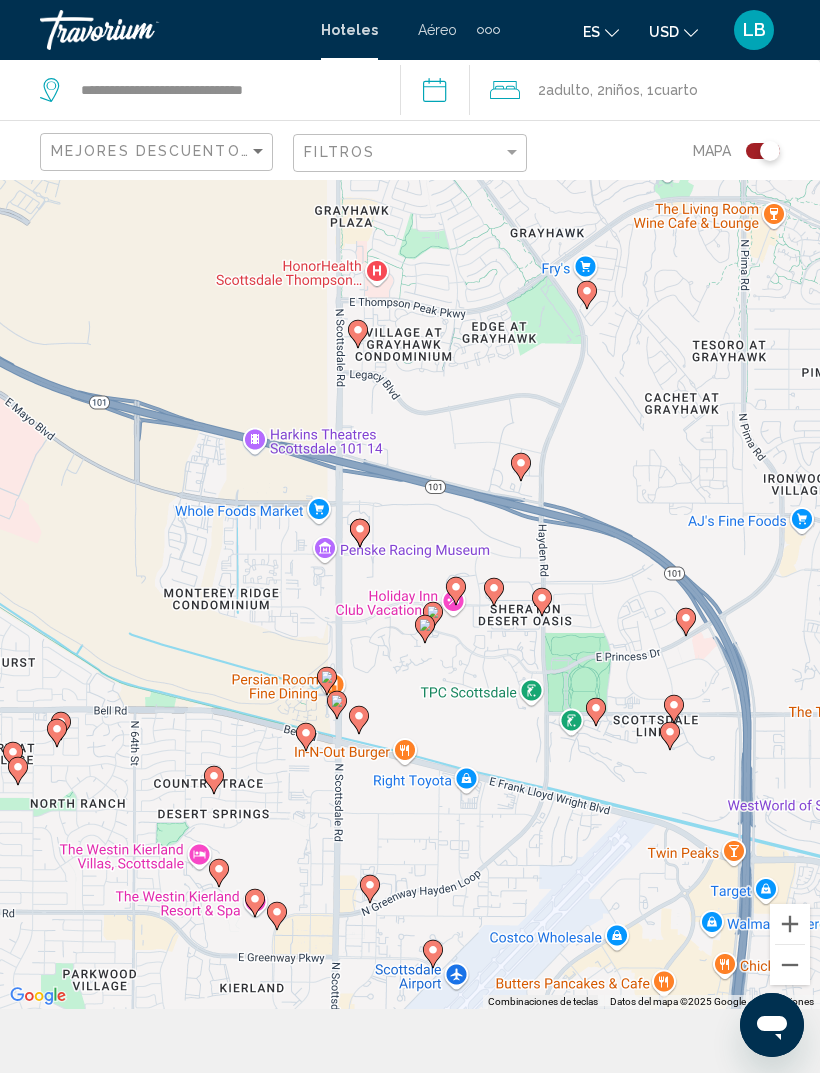click on "Para navegar, presiona las teclas [PERSON_NAME]. Para activar la función de arrastrar con el teclado, presiona Alt + Intro. Una vez que estés en el estado de arrastrar con el teclado, usa las teclas [PERSON_NAME] para mover el marcador. Para completar la acción, presiona la tecla Intro. Para cancelar, presiona Escape.     Aztec Corridor                     [GEOGRAPHIC_DATA][US_STATE]             Ver en Google Maps" at bounding box center (410, 562) 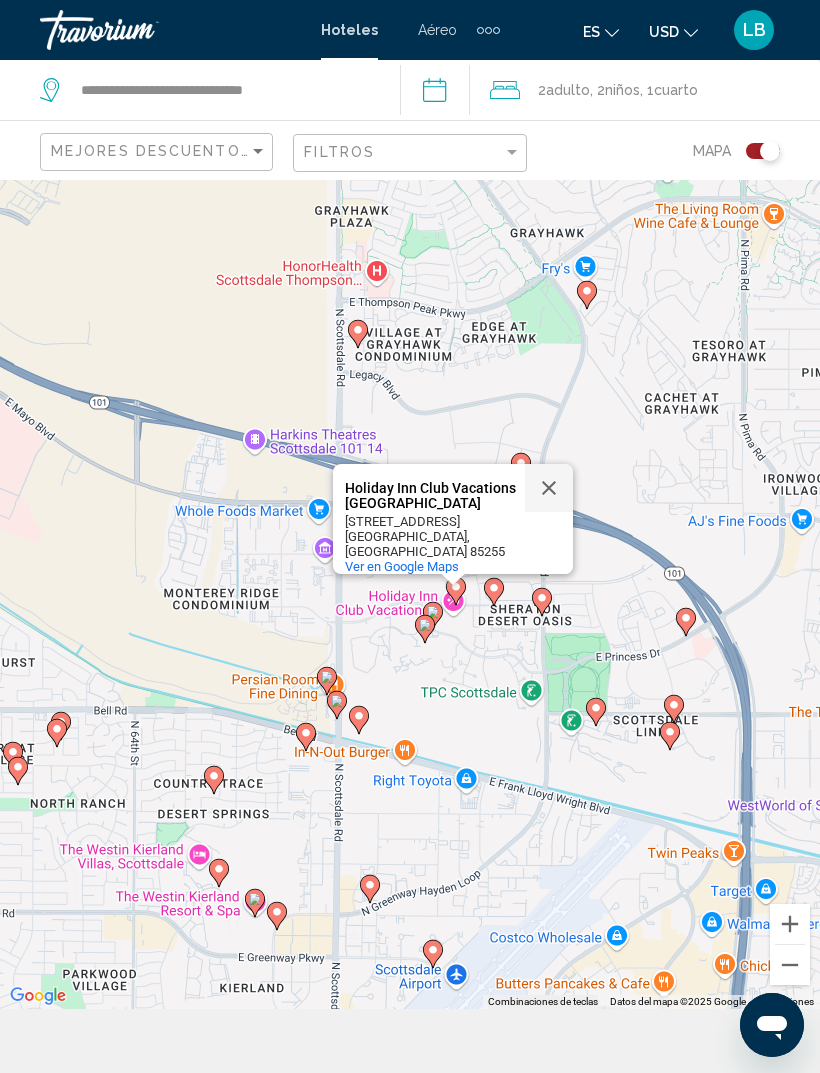 click on "Para navegar, presiona las teclas [PERSON_NAME]. Para activar la función de arrastrar con el teclado, presiona Alt + Intro. Una vez que estés en el estado de arrastrar con el teclado, usa las teclas [PERSON_NAME] para mover el marcador. Para completar la acción, presiona la tecla Intro. Para cancelar, presiona Escape.     Holiday Inn Club Vacations [GEOGRAPHIC_DATA]                     Holiday Inn Club Vacations [GEOGRAPHIC_DATA]                 [STREET_ADDRESS]             Ver en Google Maps" at bounding box center (410, 562) 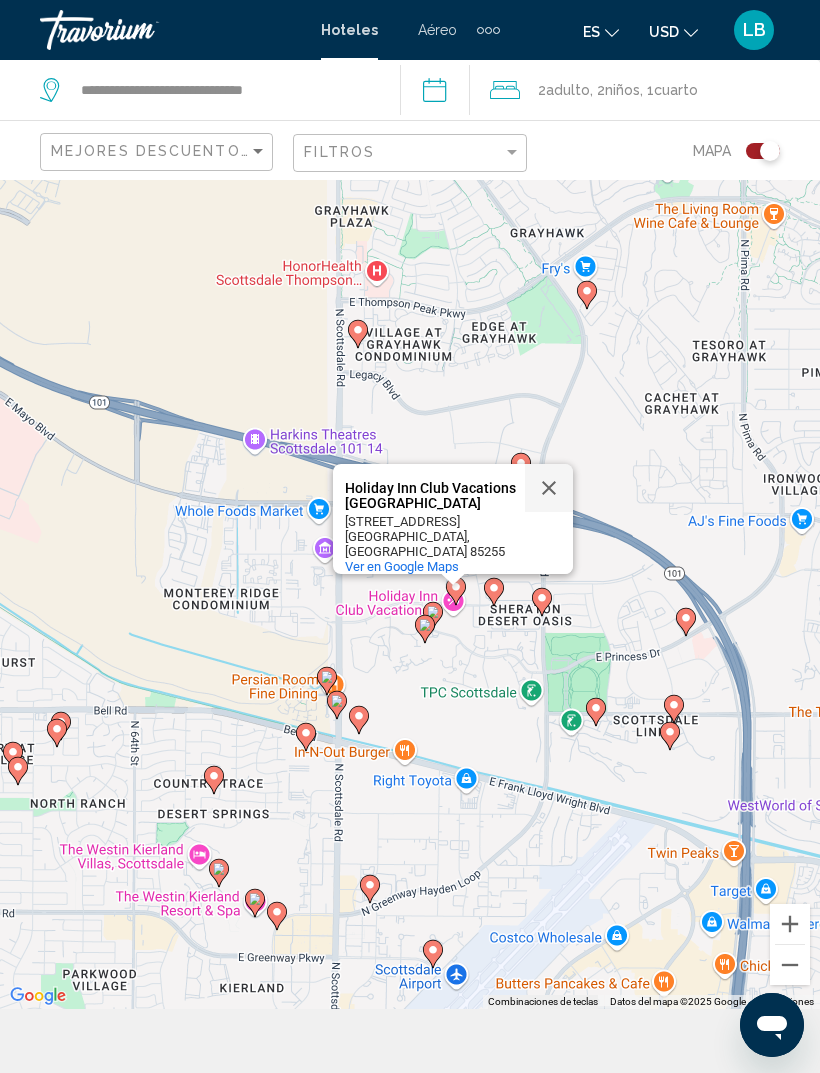 click 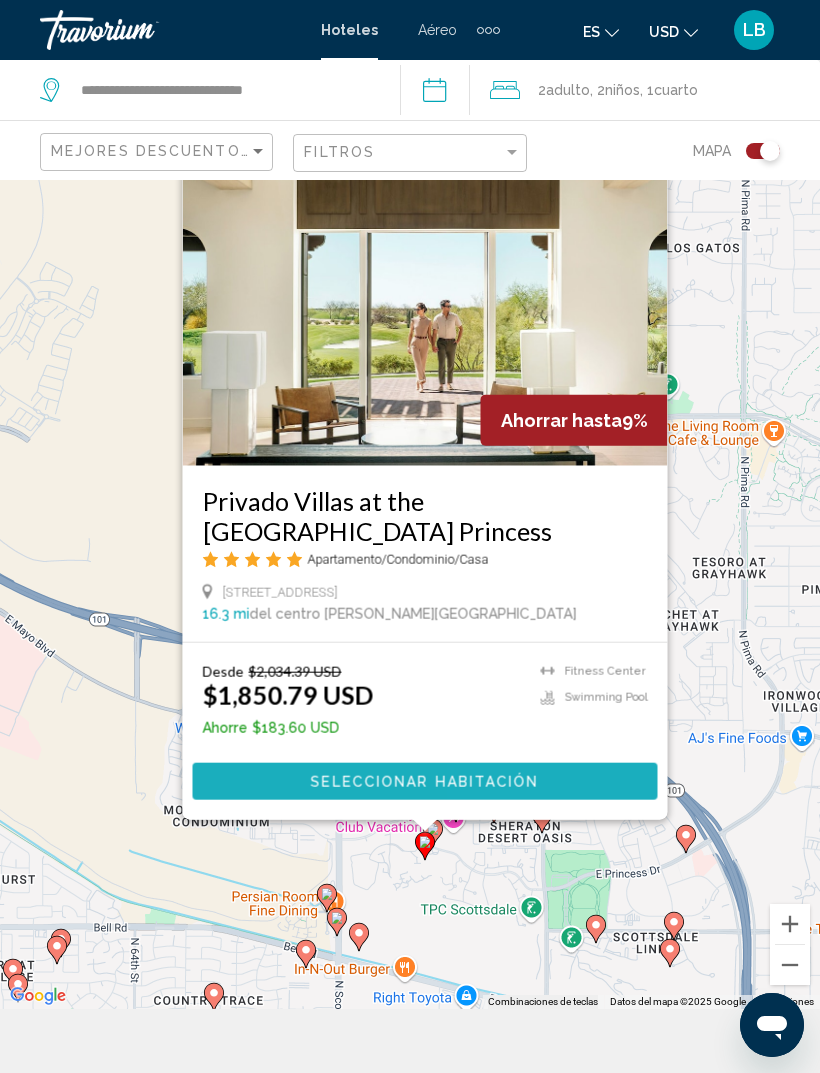 click on "Seleccionar habitación" at bounding box center (425, 782) 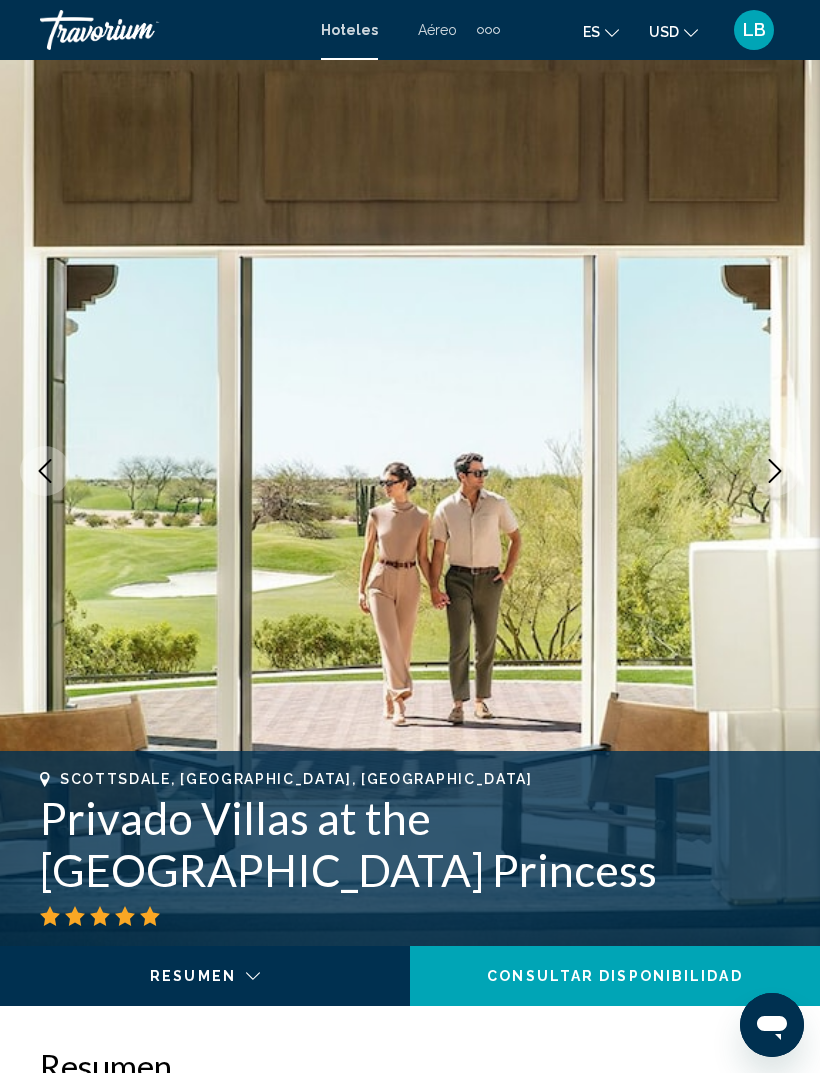 scroll, scrollTop: 0, scrollLeft: 0, axis: both 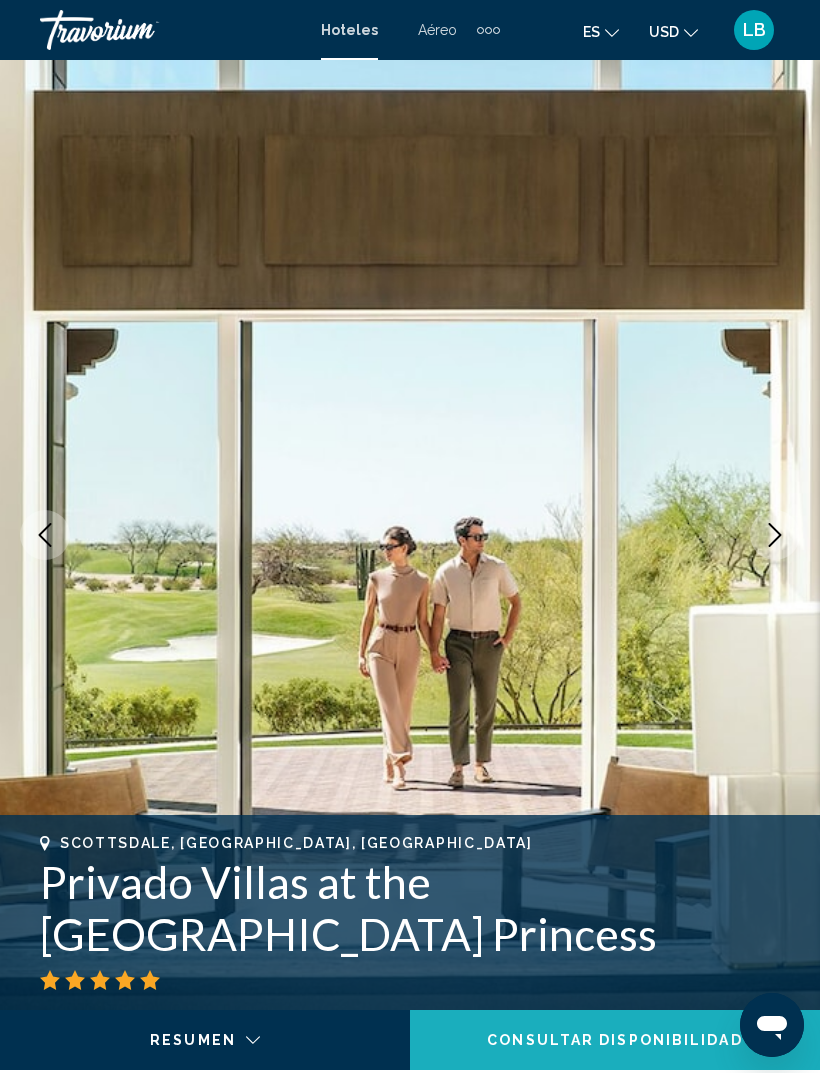 click on "Consultar disponibilidad" 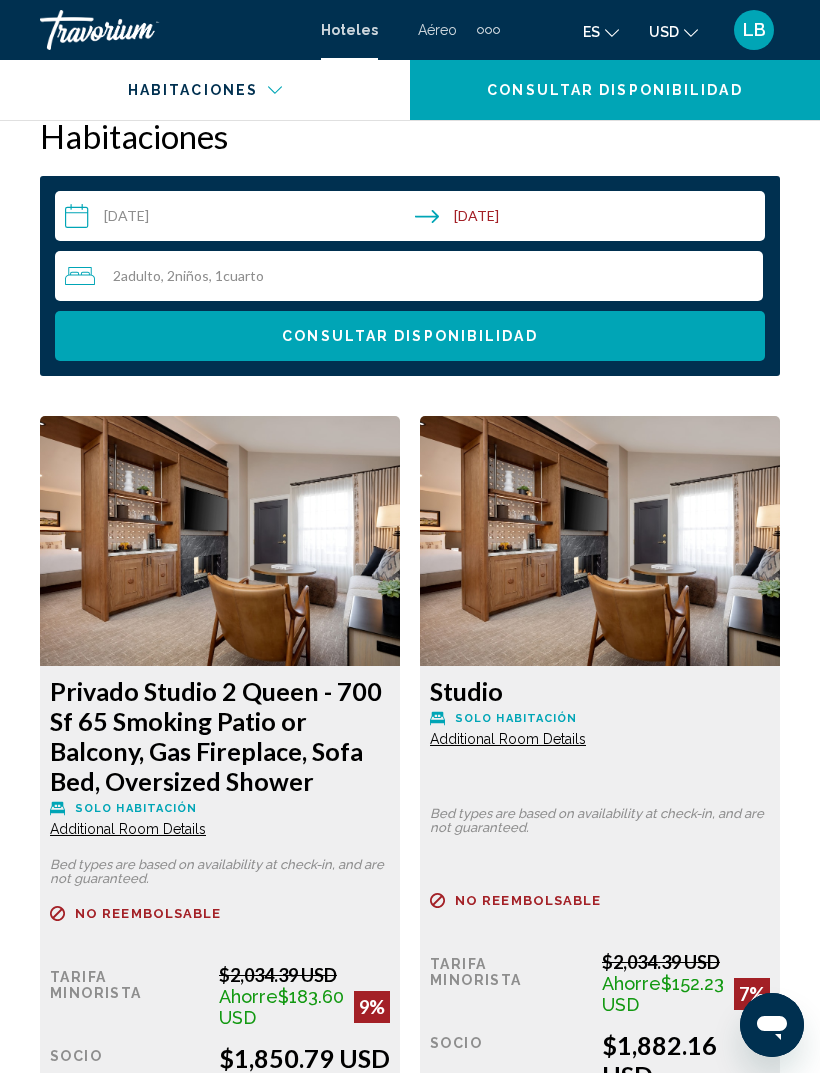 scroll, scrollTop: 3123, scrollLeft: 0, axis: vertical 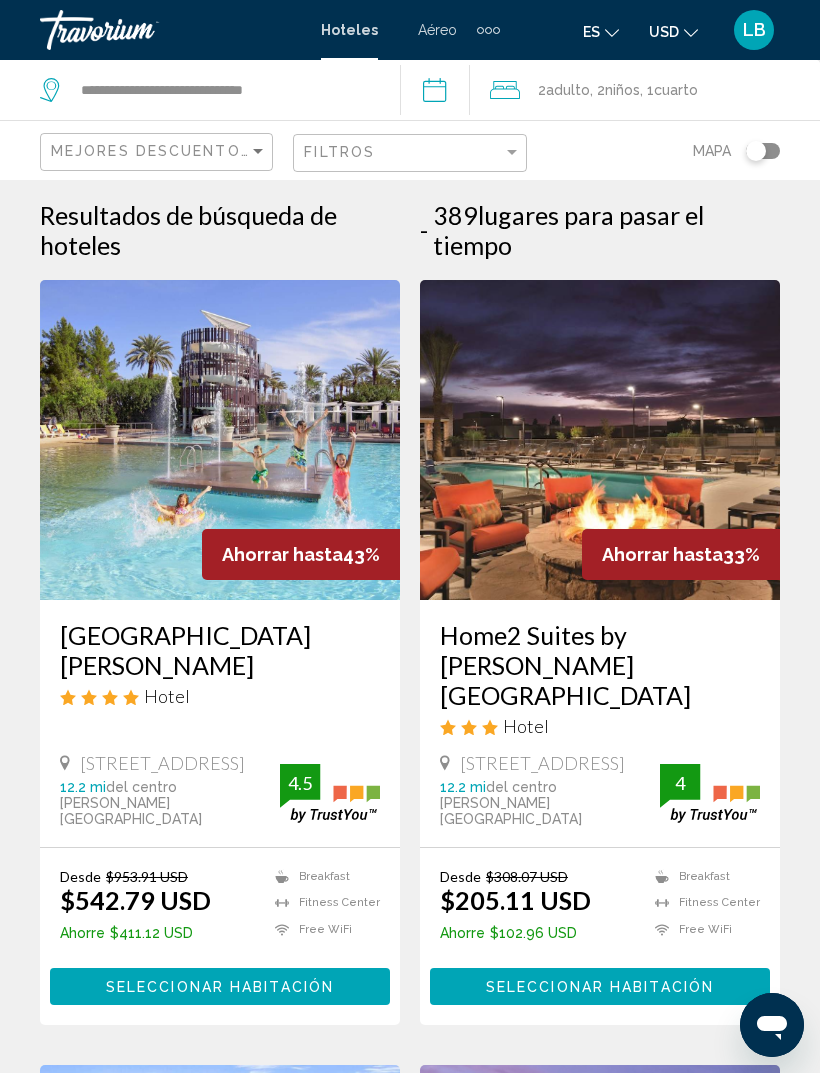 click 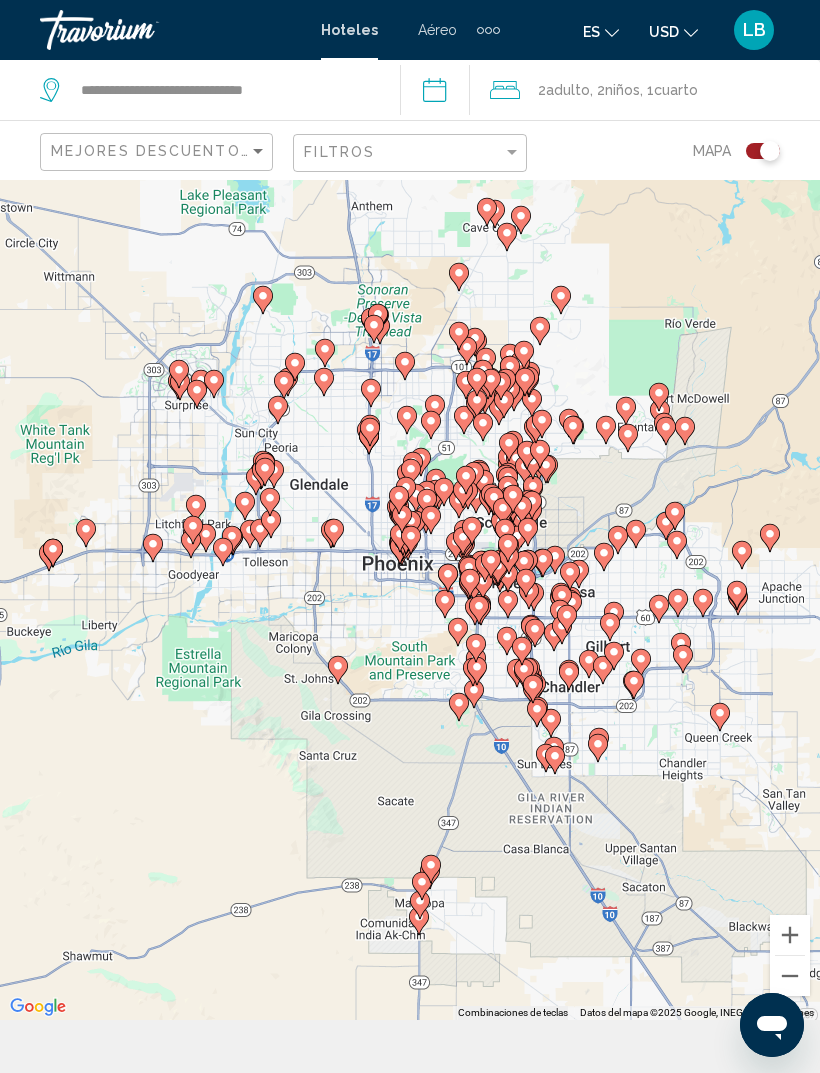 scroll, scrollTop: 0, scrollLeft: 0, axis: both 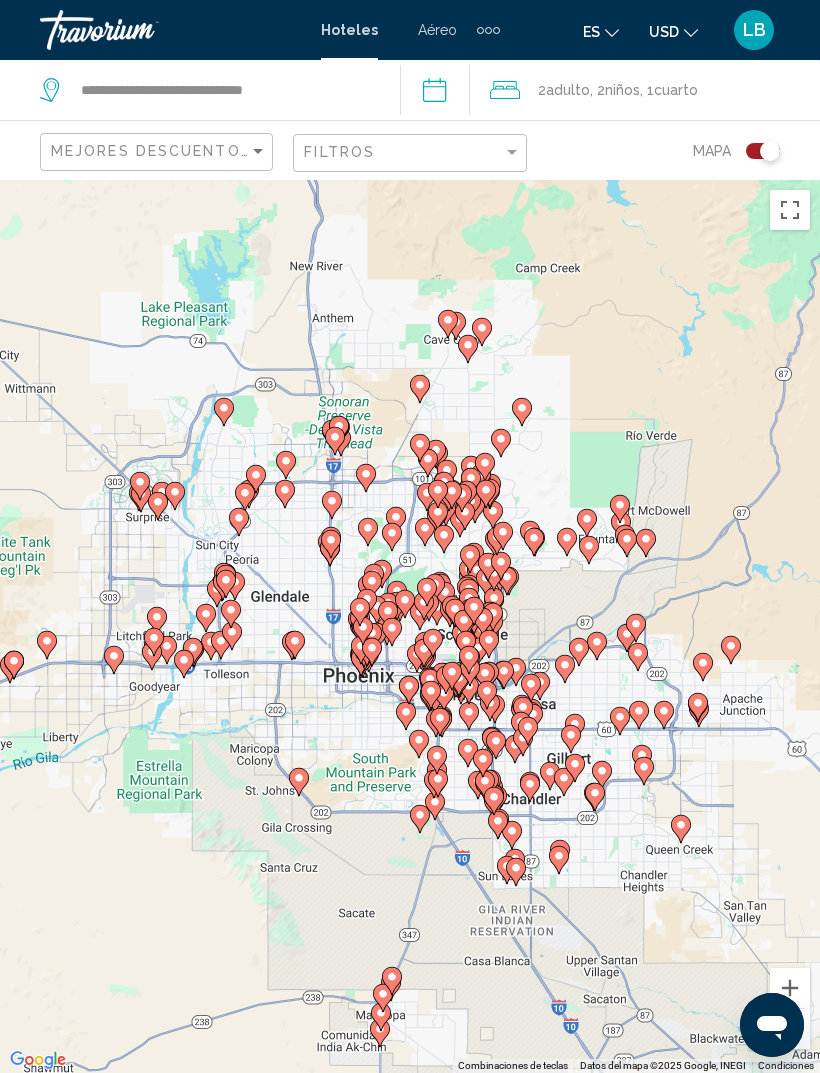 click at bounding box center (790, 988) 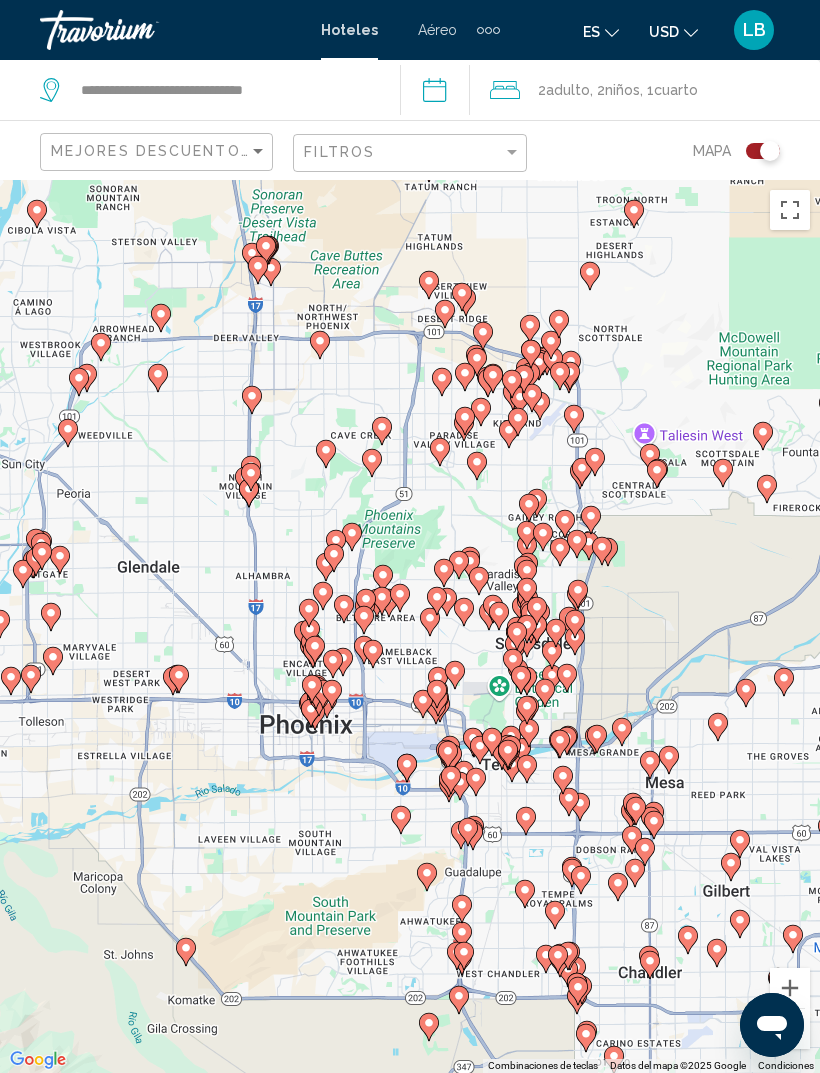 click at bounding box center [790, 988] 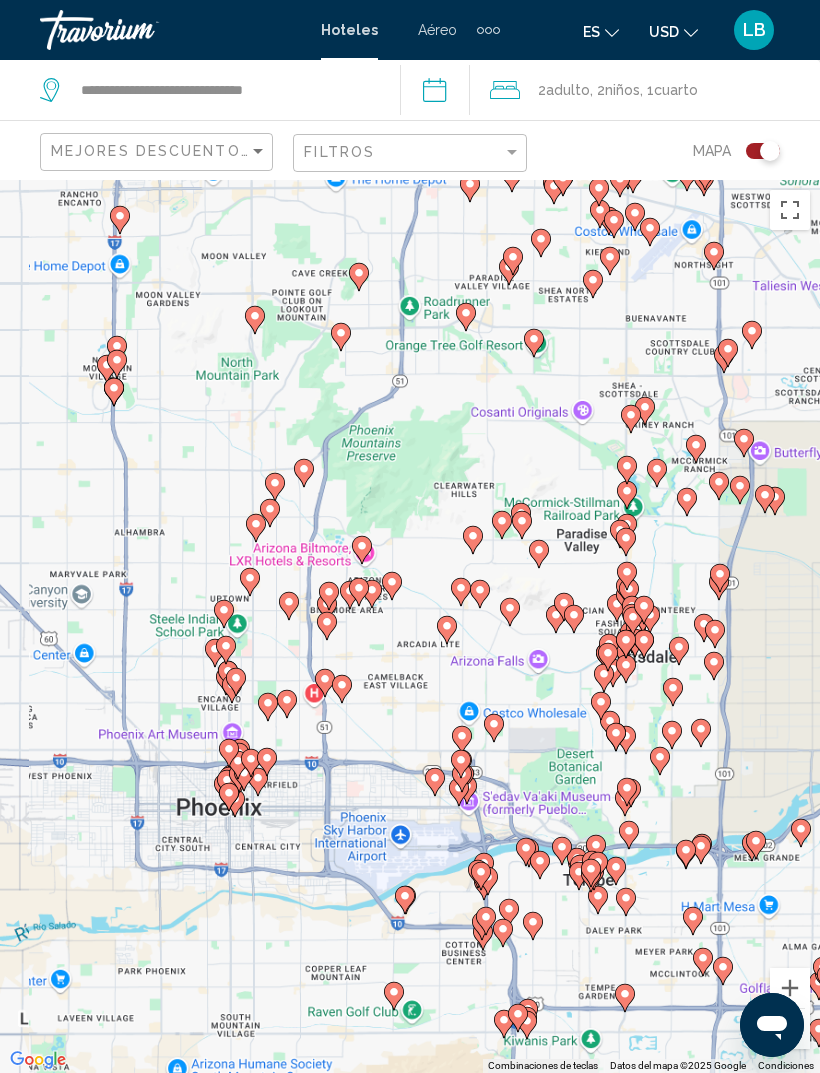click at bounding box center [772, 1025] 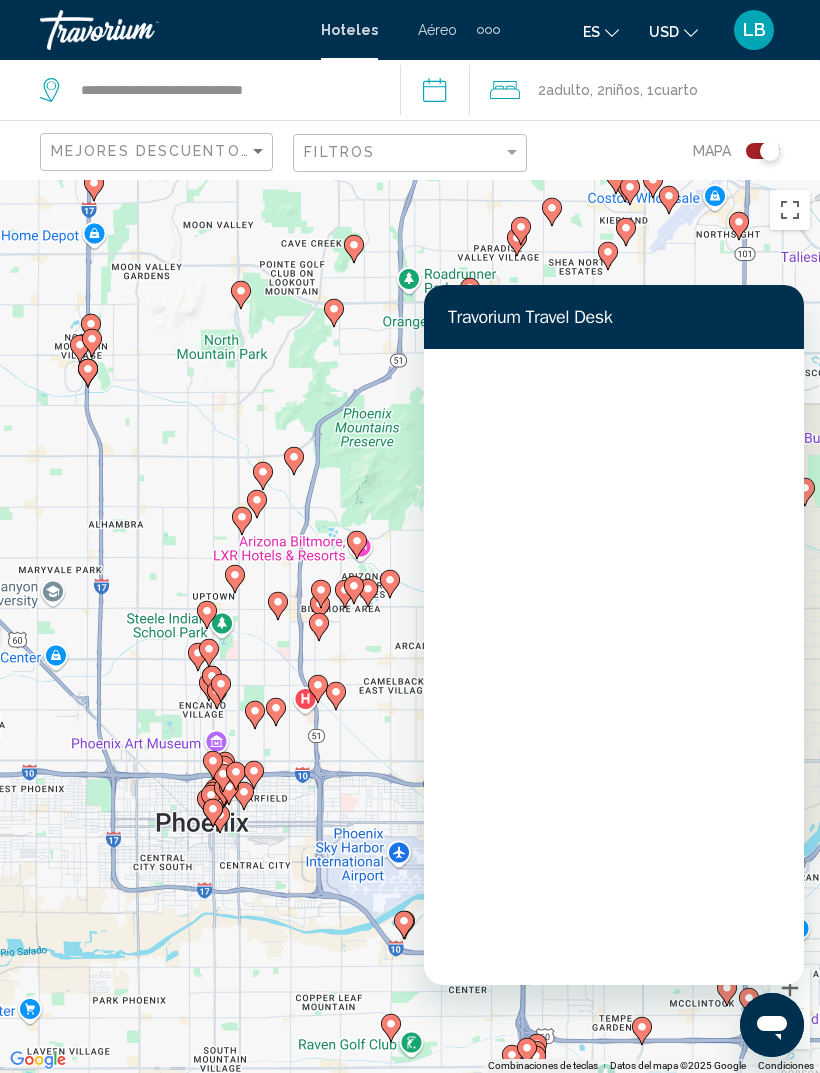 scroll, scrollTop: 0, scrollLeft: 0, axis: both 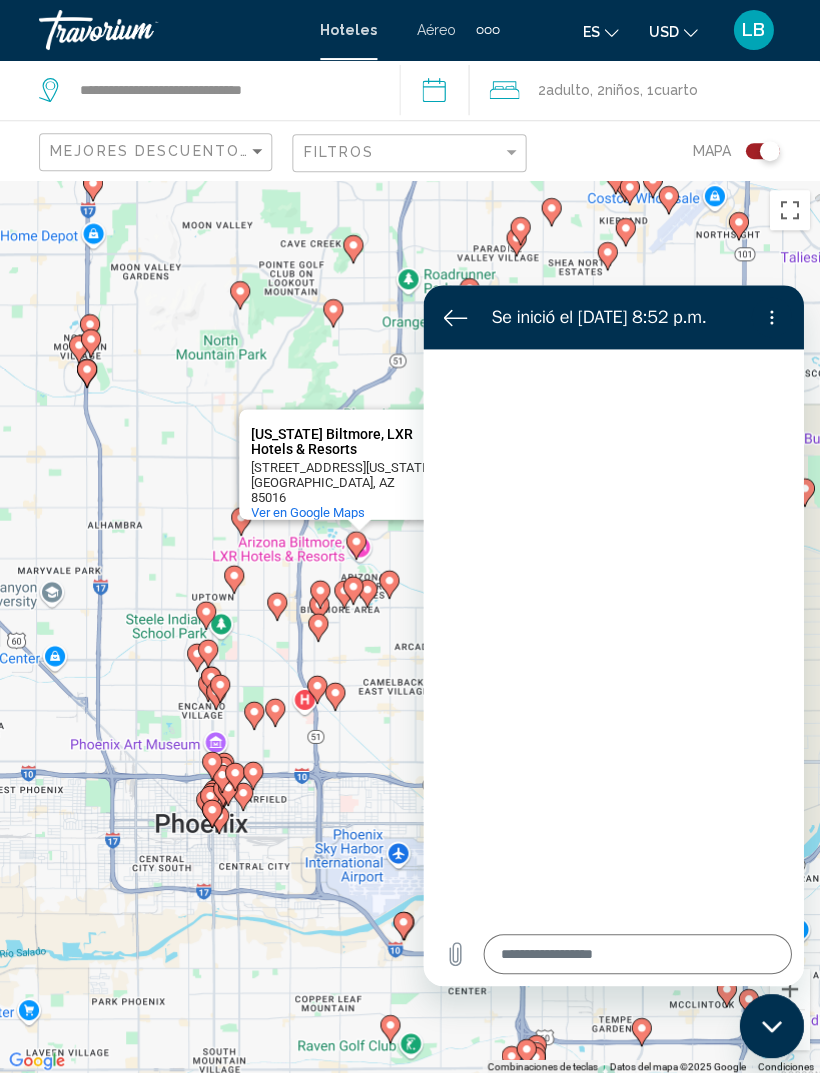 click 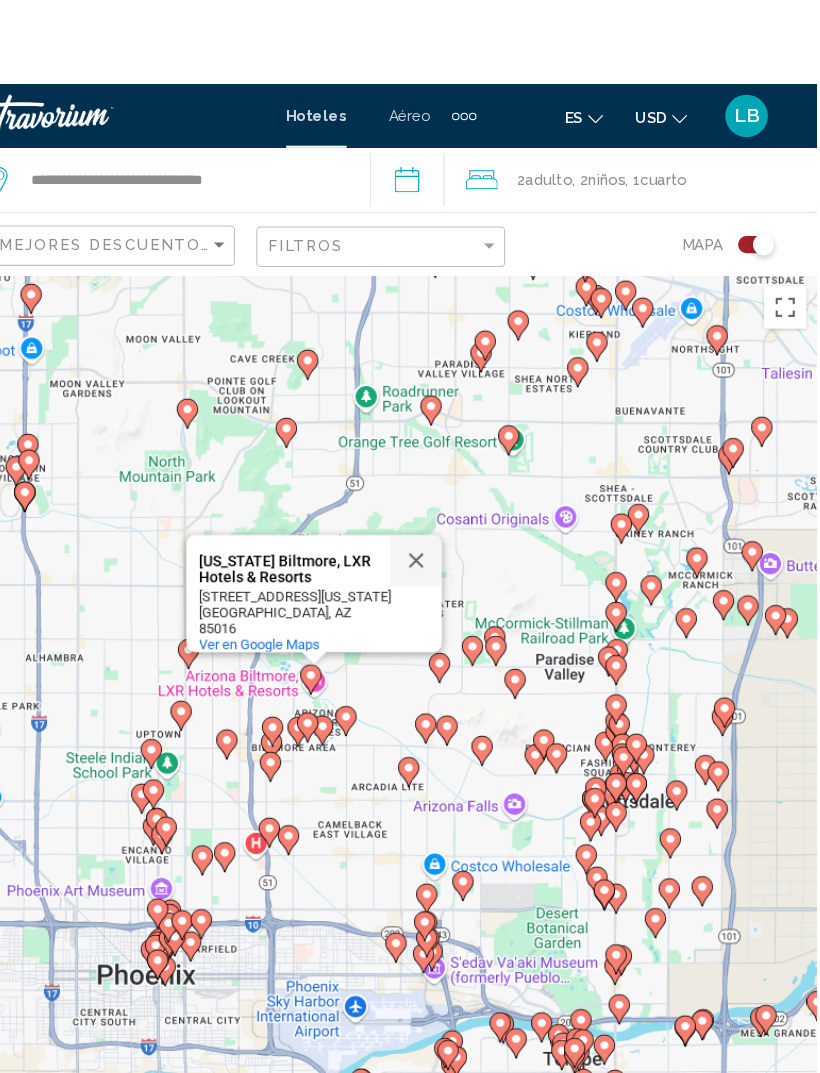 scroll, scrollTop: 0, scrollLeft: 0, axis: both 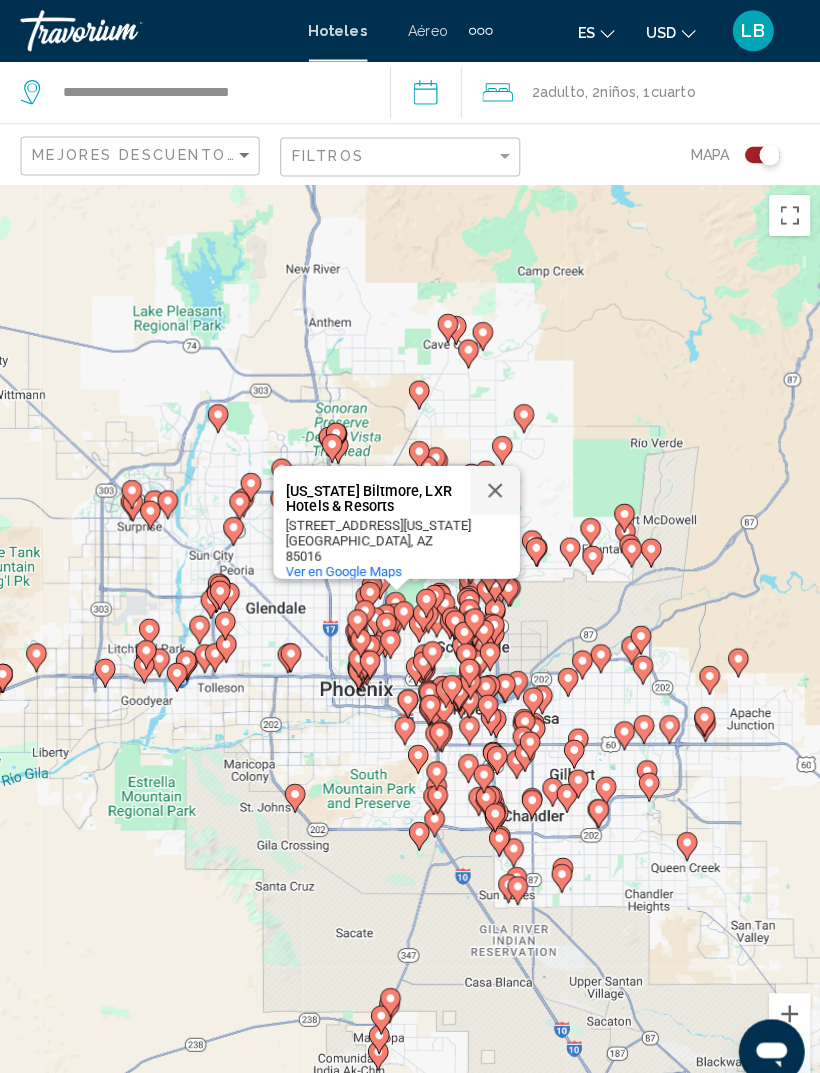 click at bounding box center (503, 478) 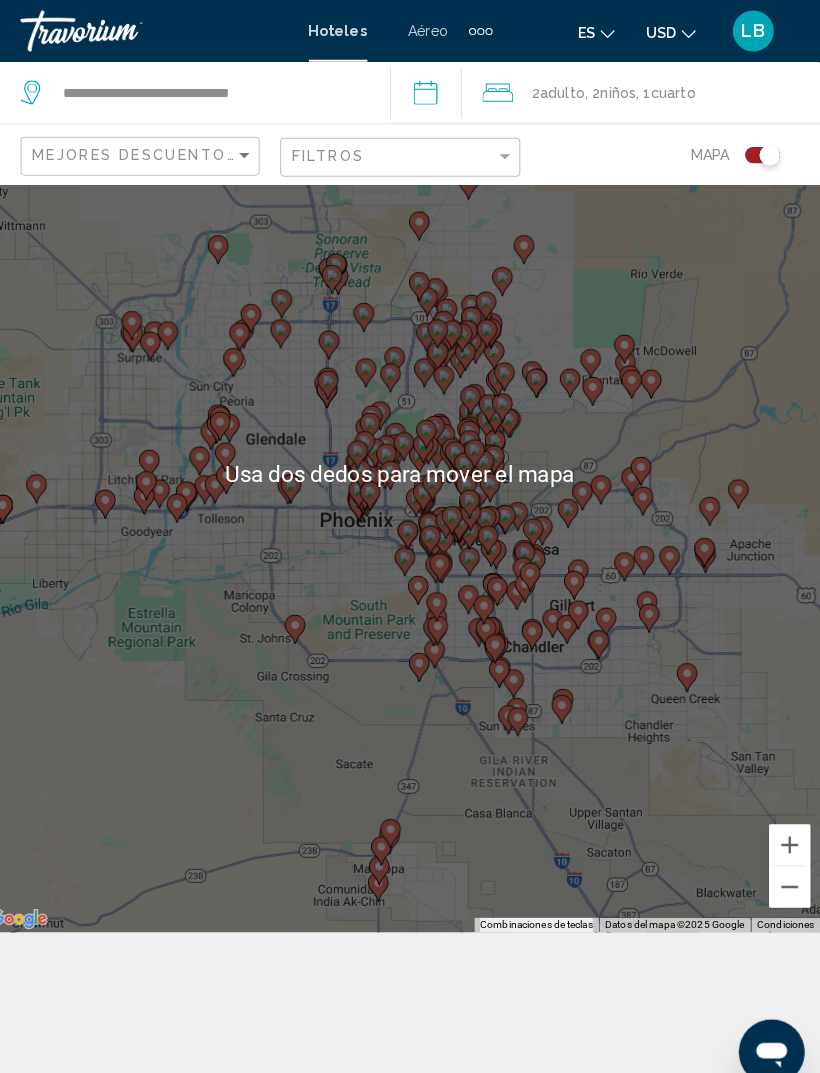 scroll, scrollTop: 176, scrollLeft: 0, axis: vertical 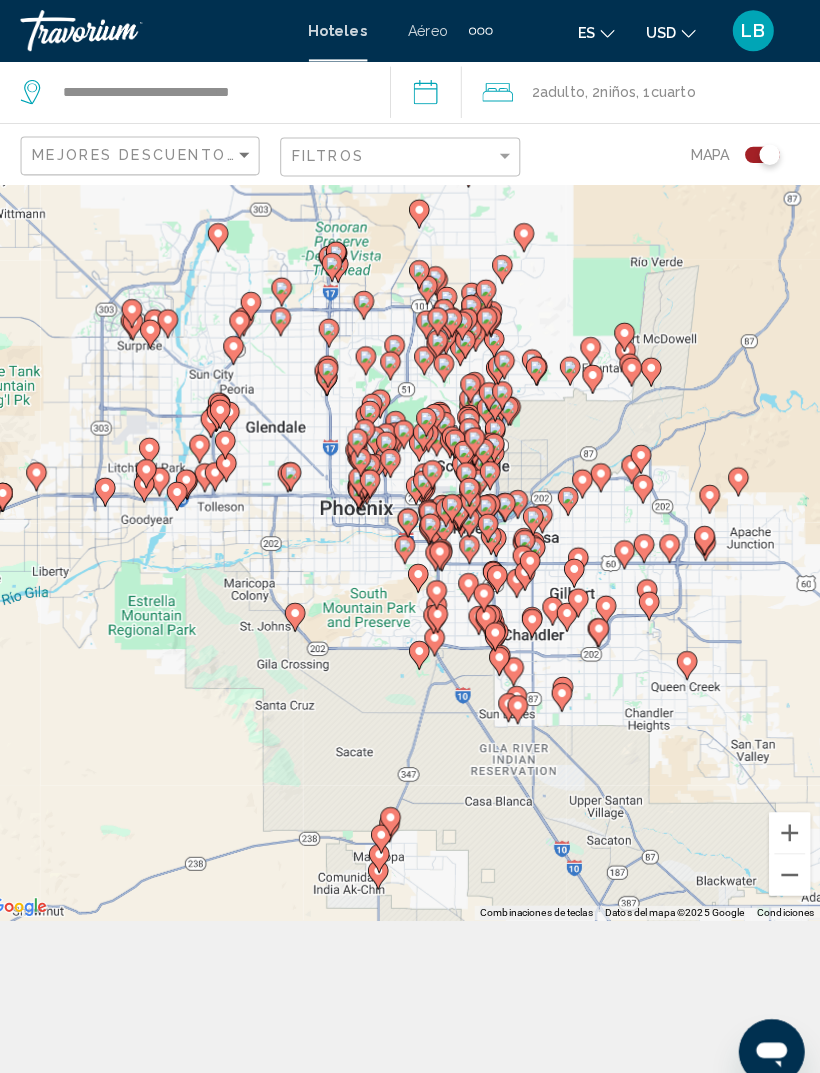 click at bounding box center [790, 812] 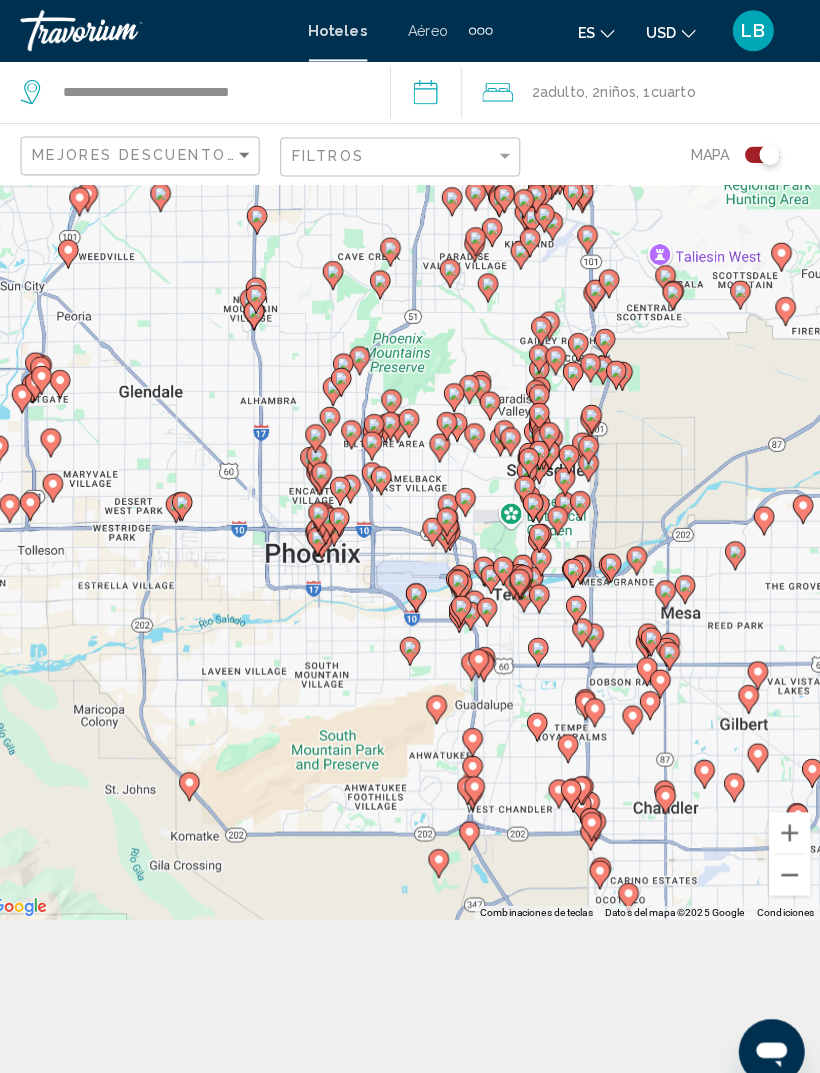 click at bounding box center [790, 812] 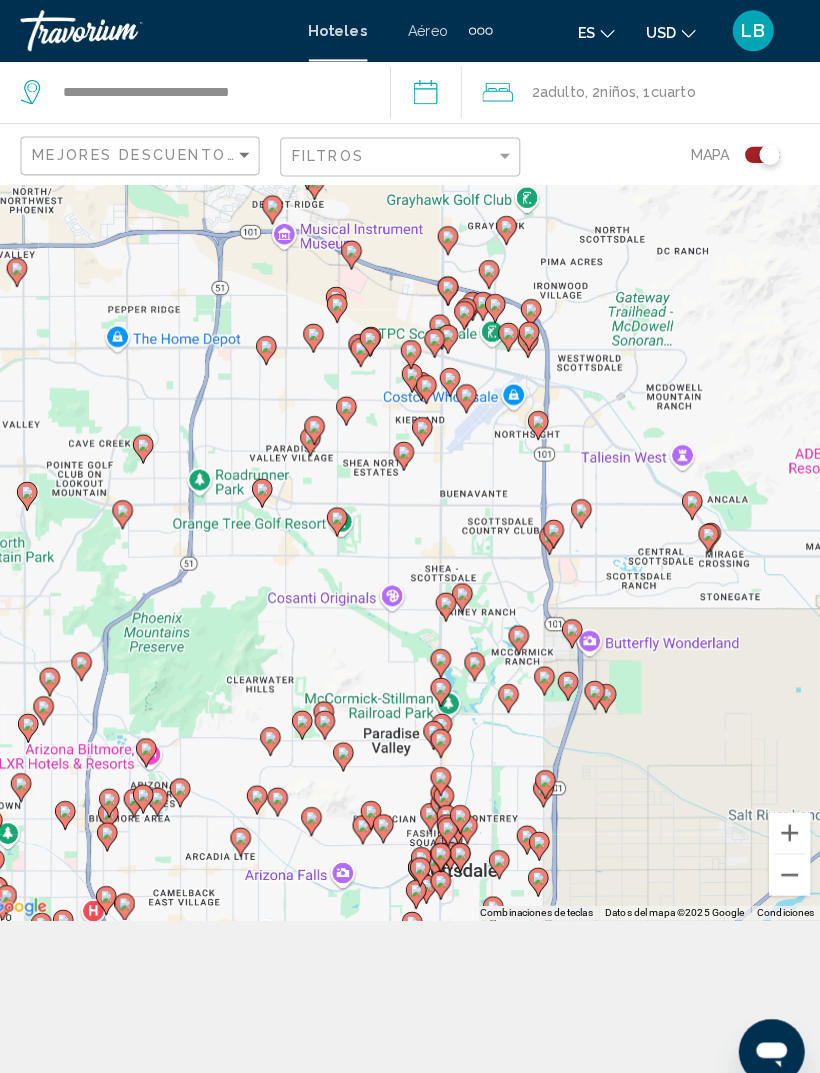 click at bounding box center (790, 812) 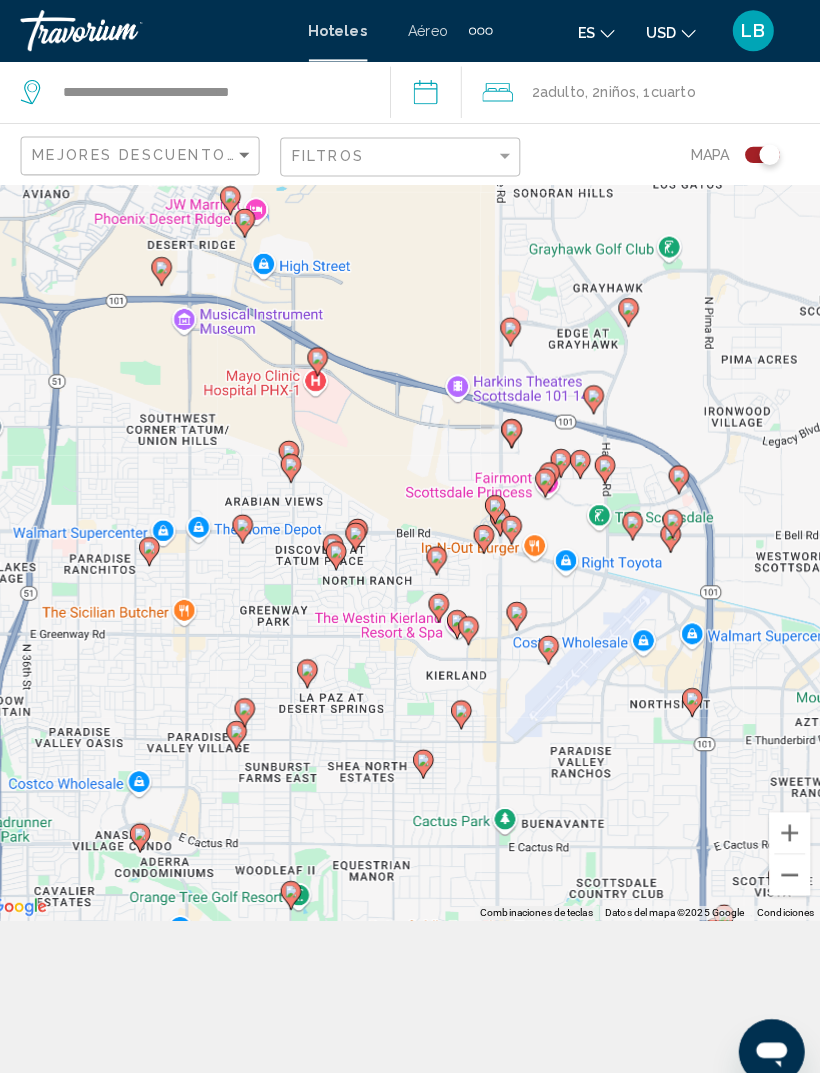 click at bounding box center (790, 812) 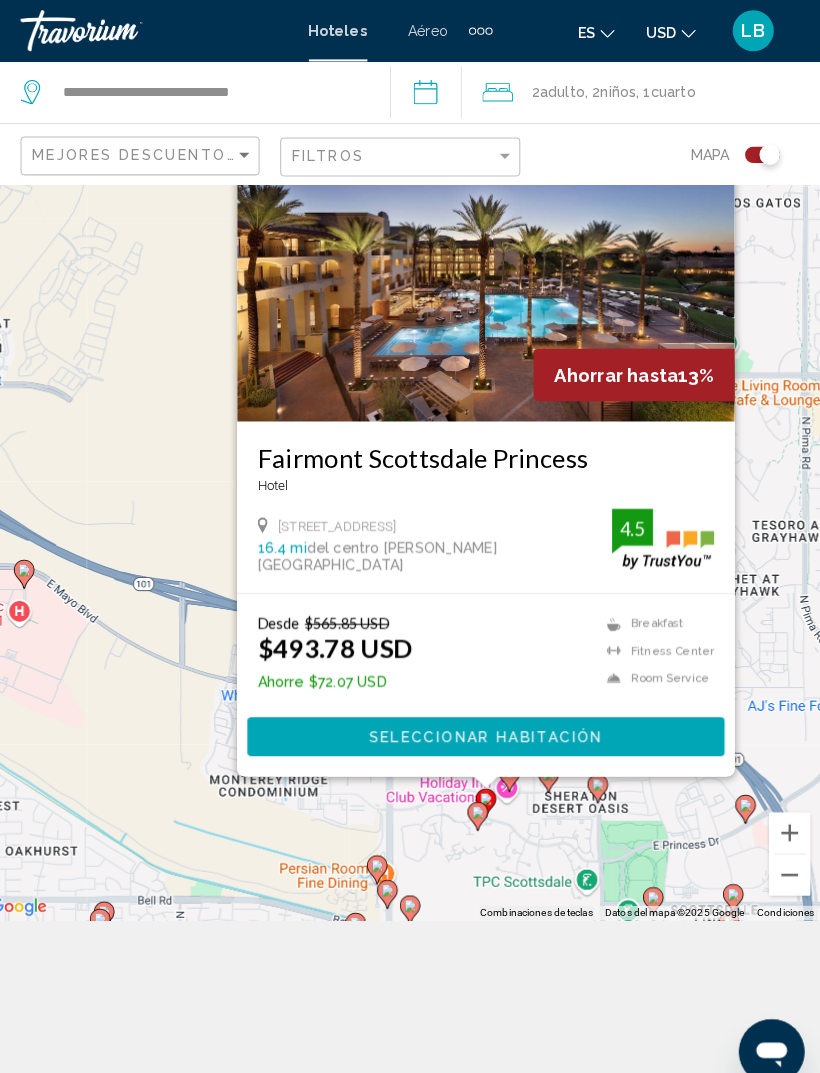 click on "Seleccionar habitación" at bounding box center (494, 717) 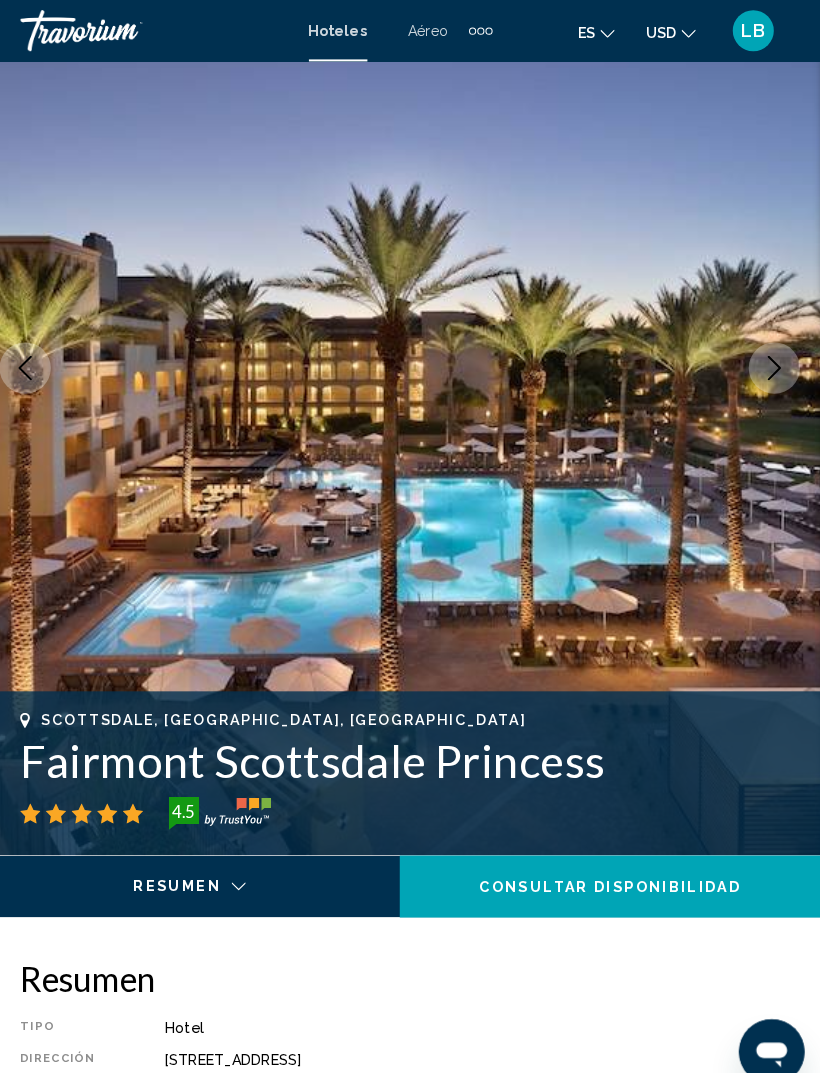 scroll, scrollTop: 0, scrollLeft: 0, axis: both 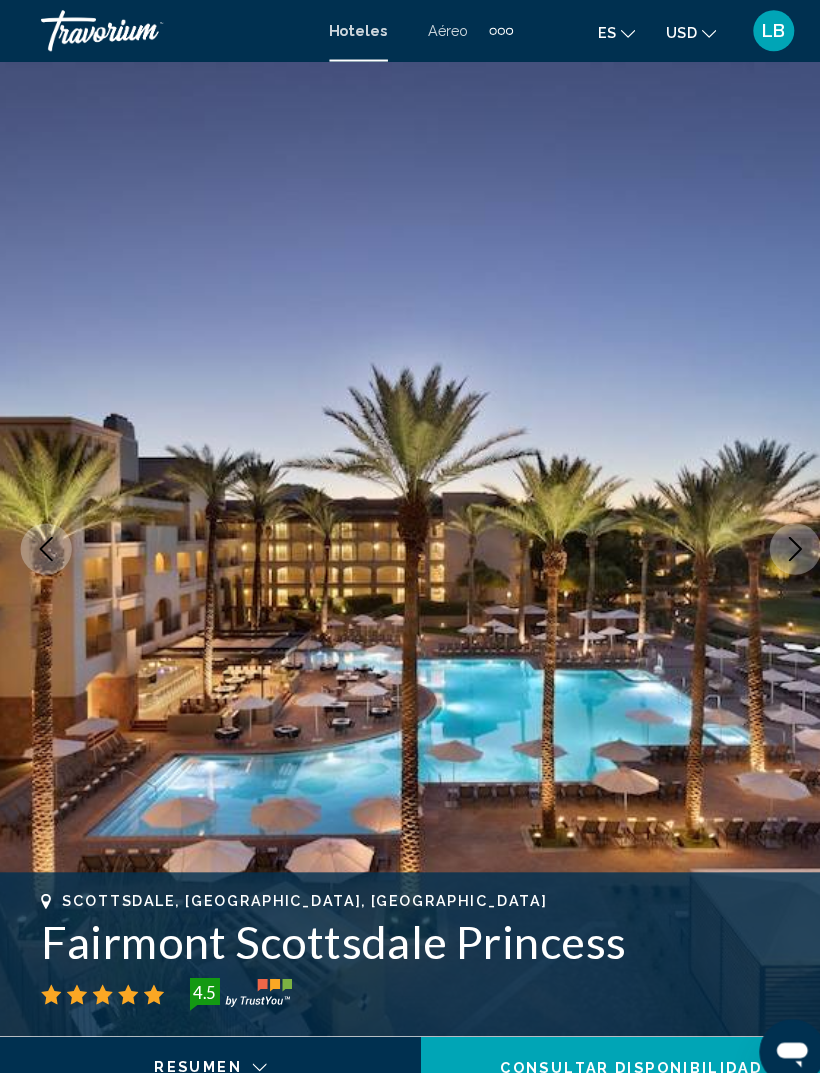 click on "Consultar disponibilidad" 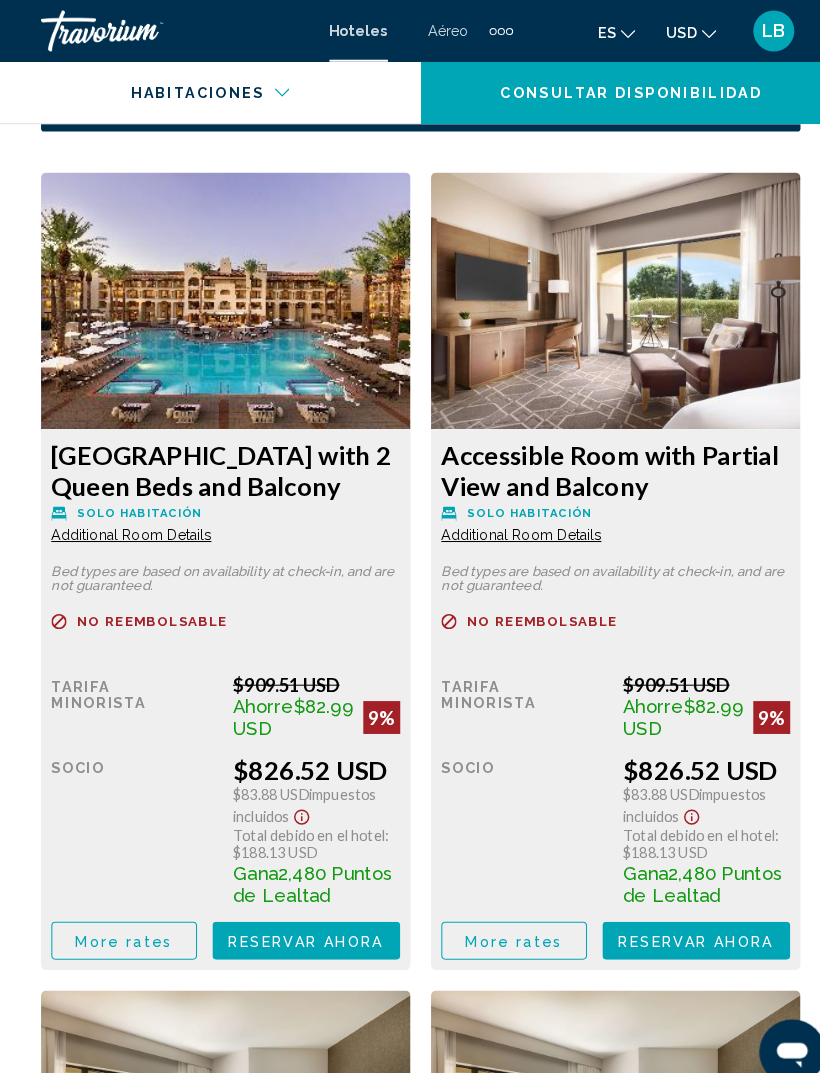 scroll, scrollTop: 3427, scrollLeft: 0, axis: vertical 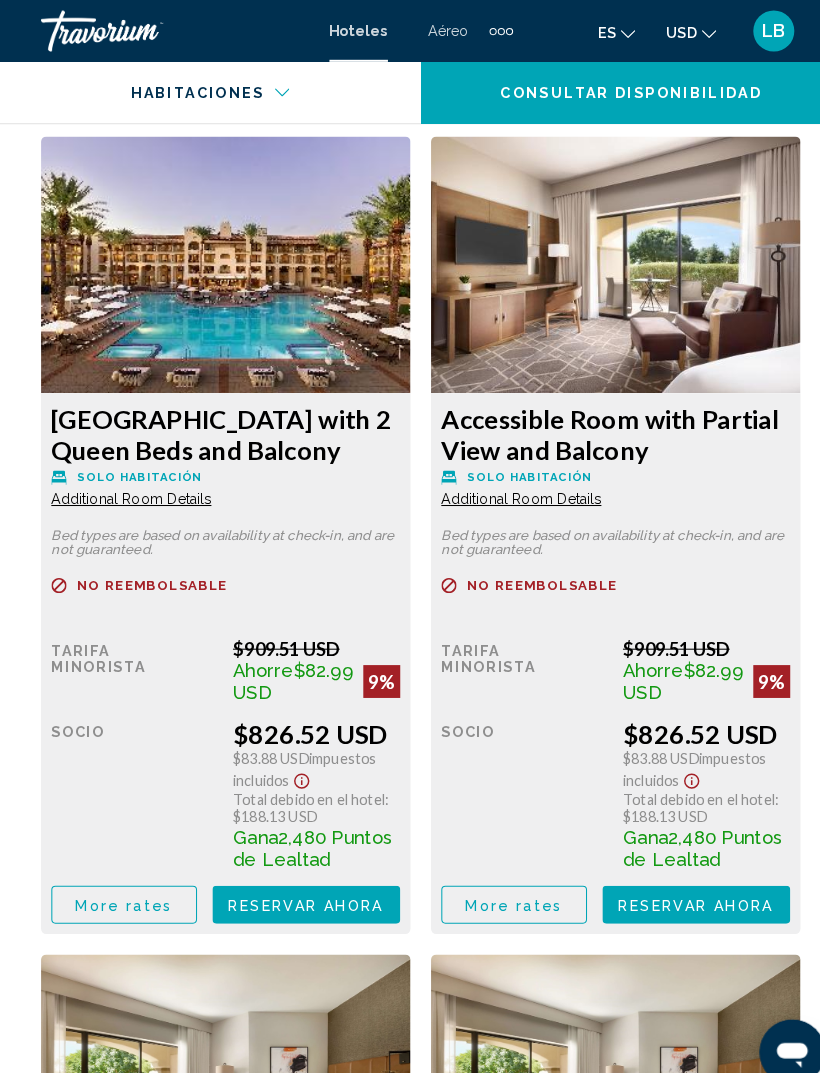 click on "More rates" at bounding box center (120, 882) 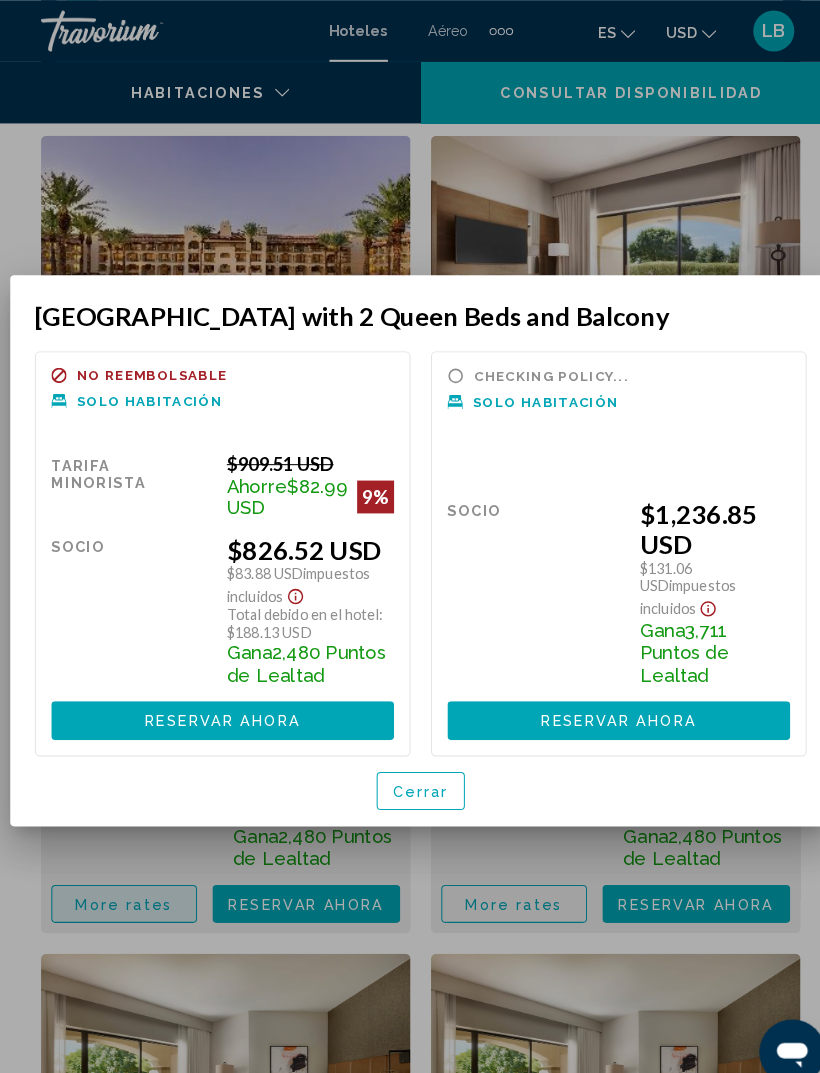scroll, scrollTop: 0, scrollLeft: 0, axis: both 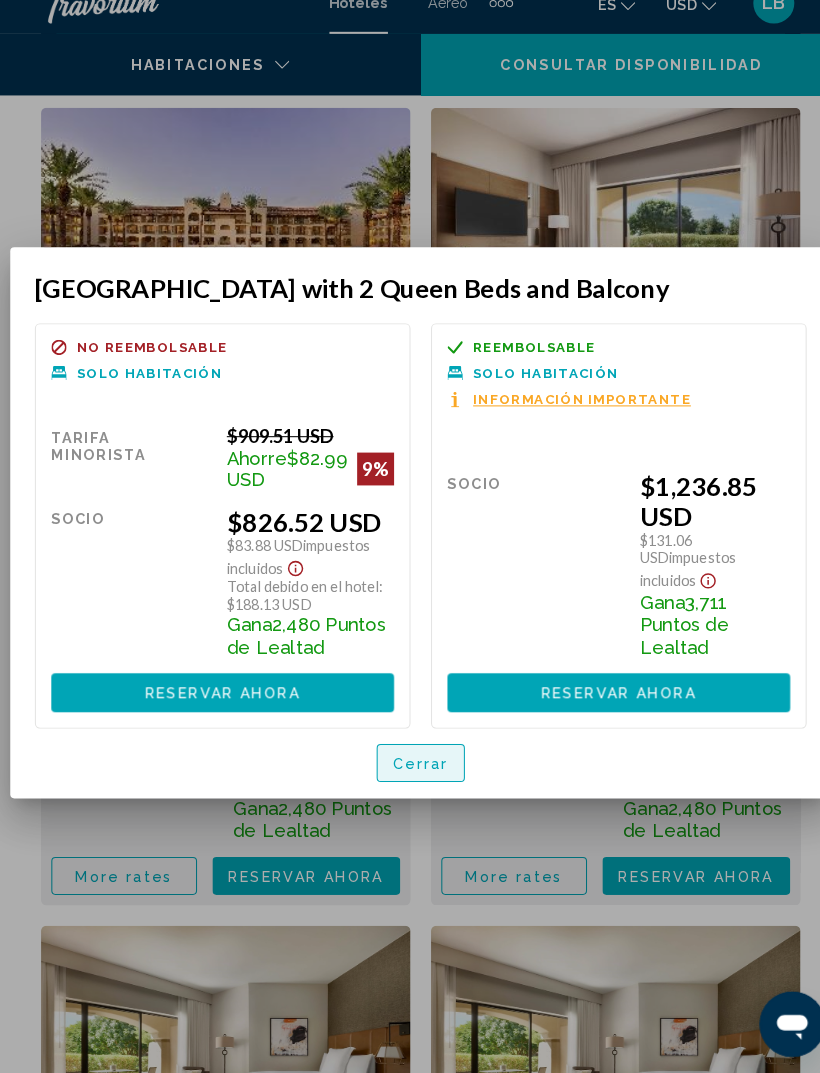 click on "Cerrar" at bounding box center [410, 771] 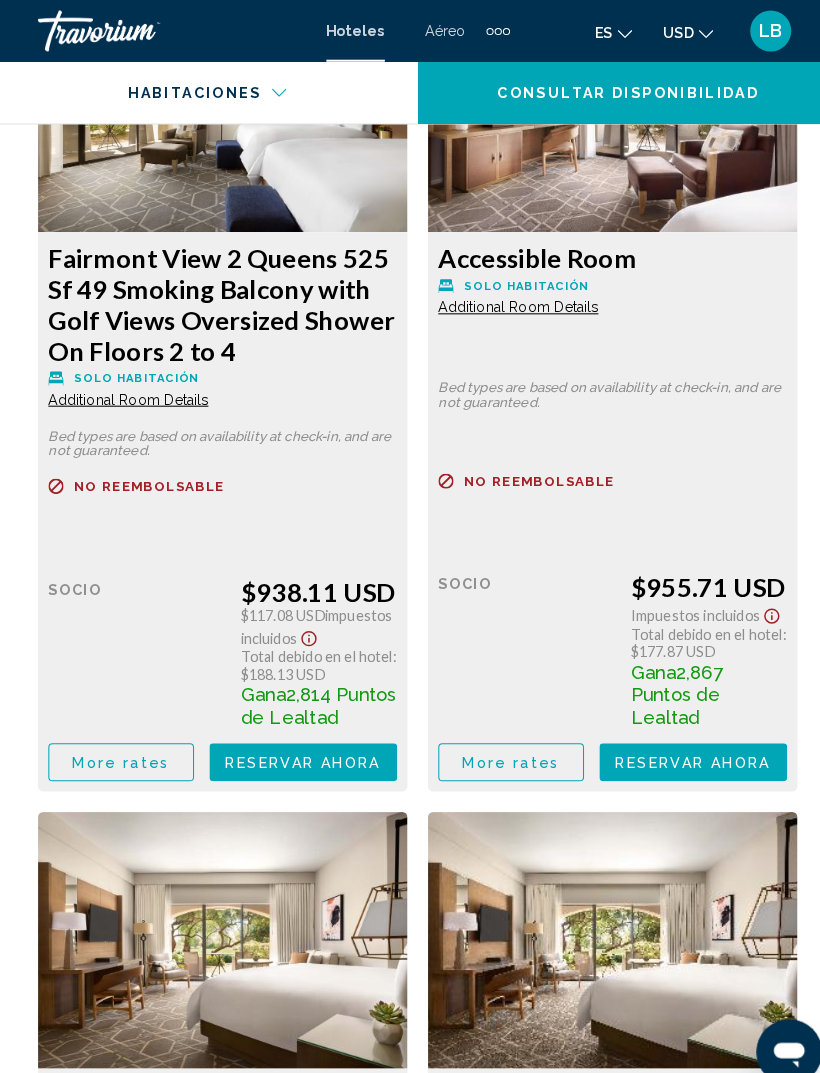 scroll, scrollTop: 5984, scrollLeft: 0, axis: vertical 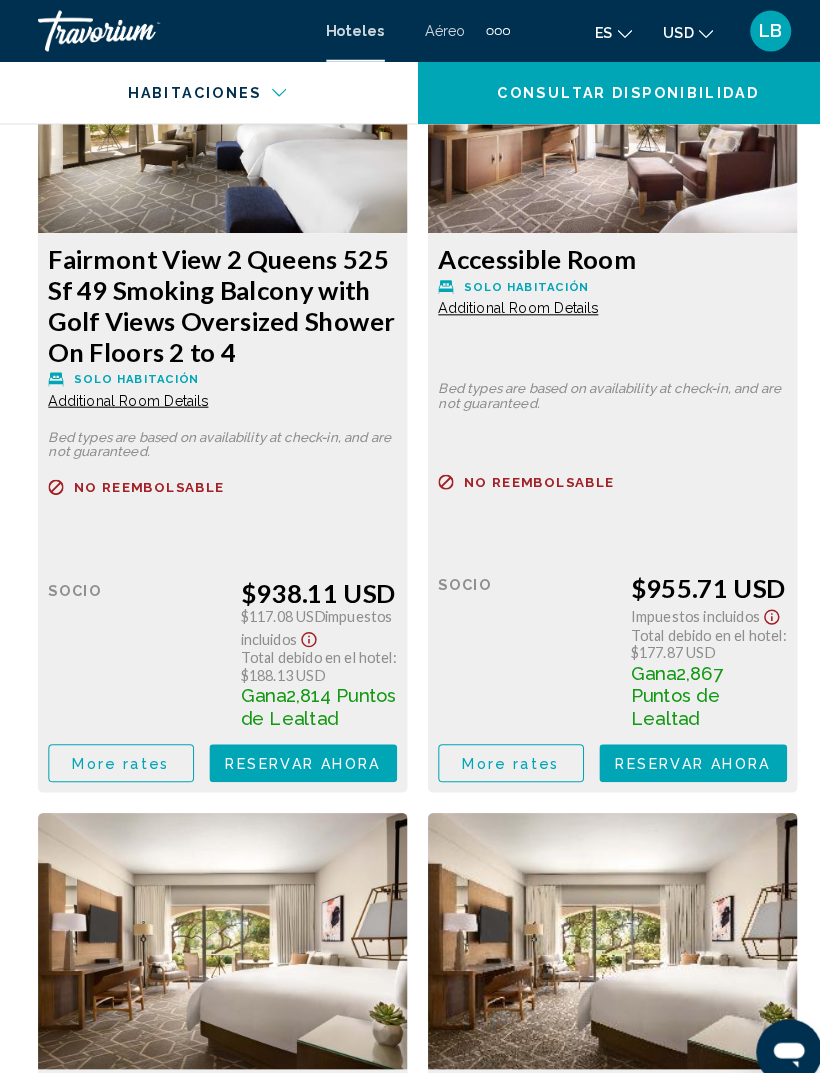 click on "More rates" at bounding box center [120, -1675] 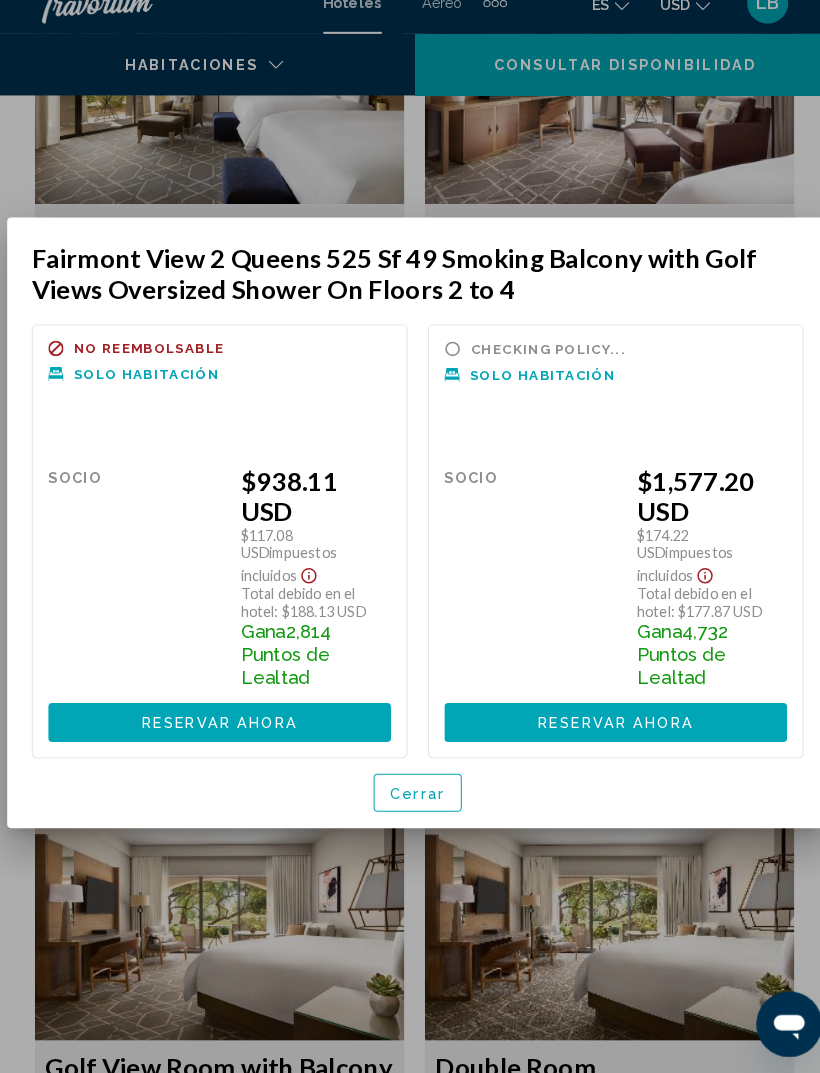 click on "Cerrar" at bounding box center [410, 800] 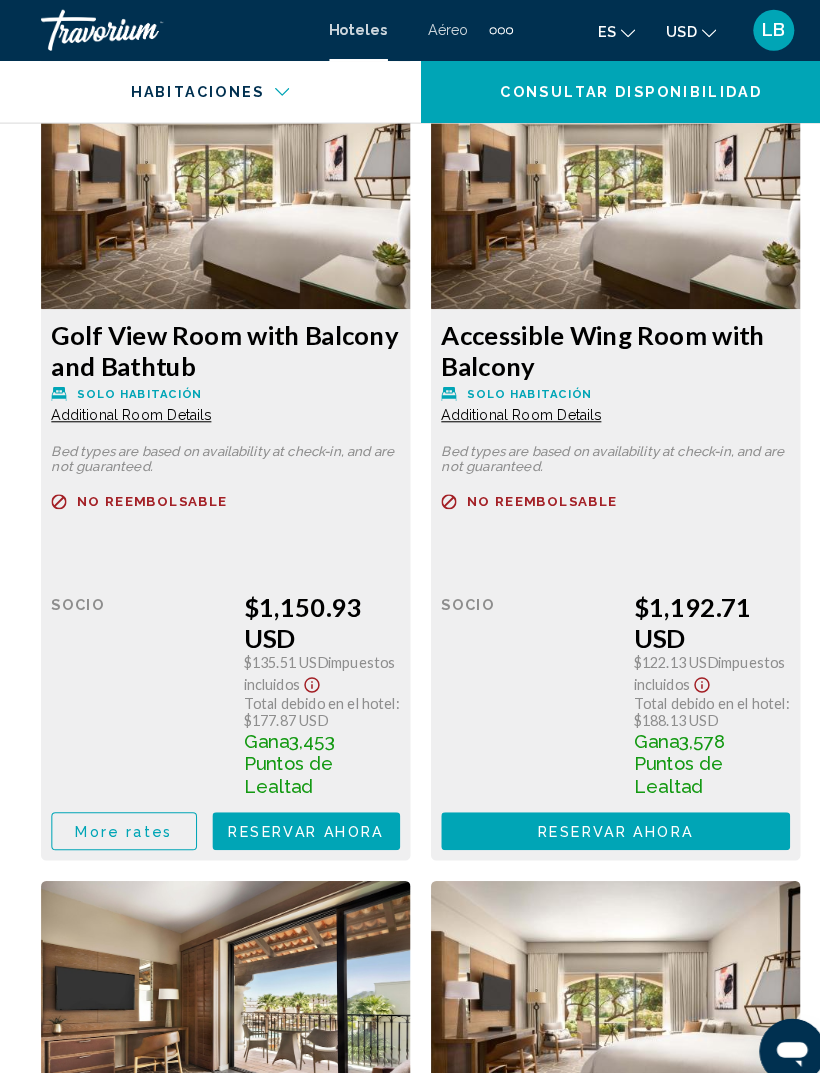 scroll, scrollTop: 0, scrollLeft: 0, axis: both 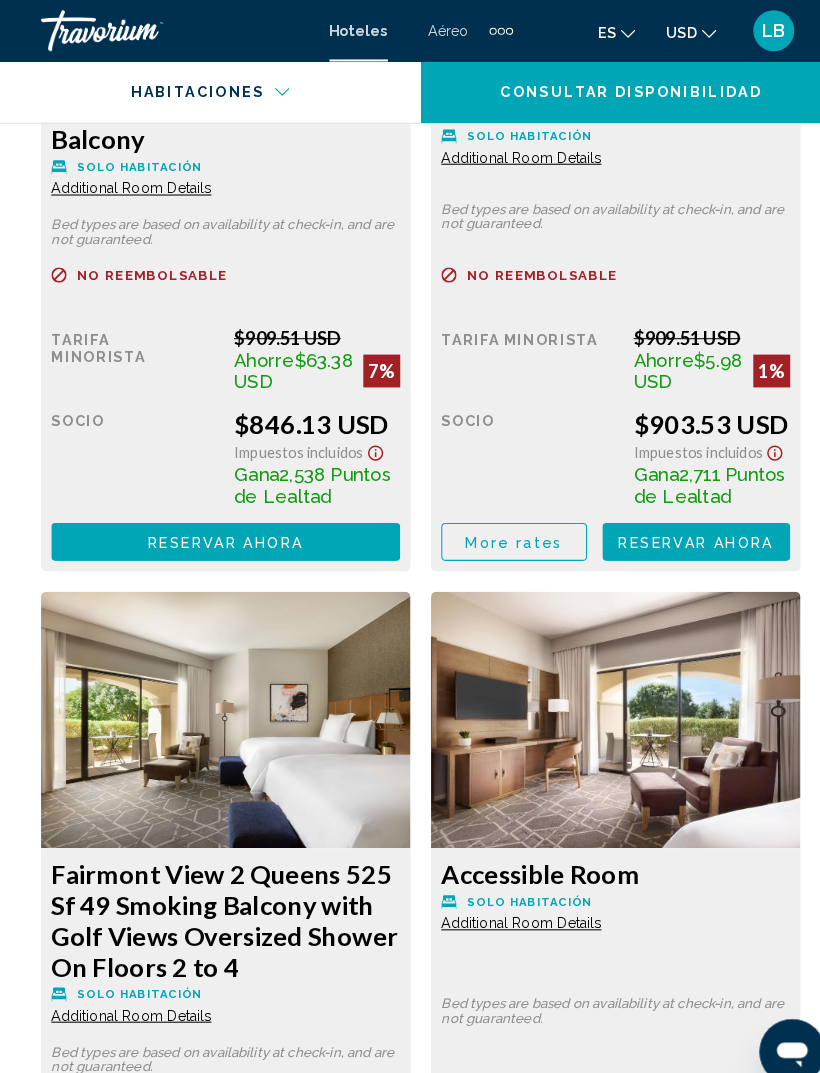 click on "More rates" at bounding box center (120, -1075) 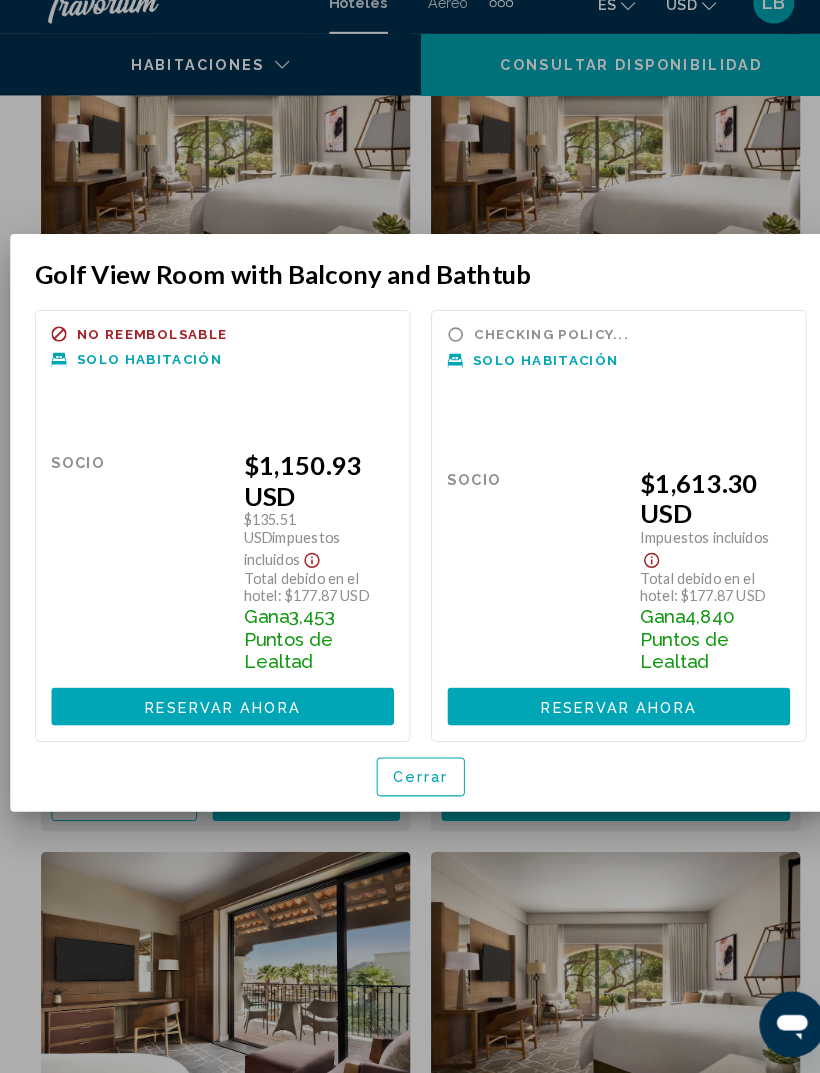 click on "Cerrar" at bounding box center (410, 785) 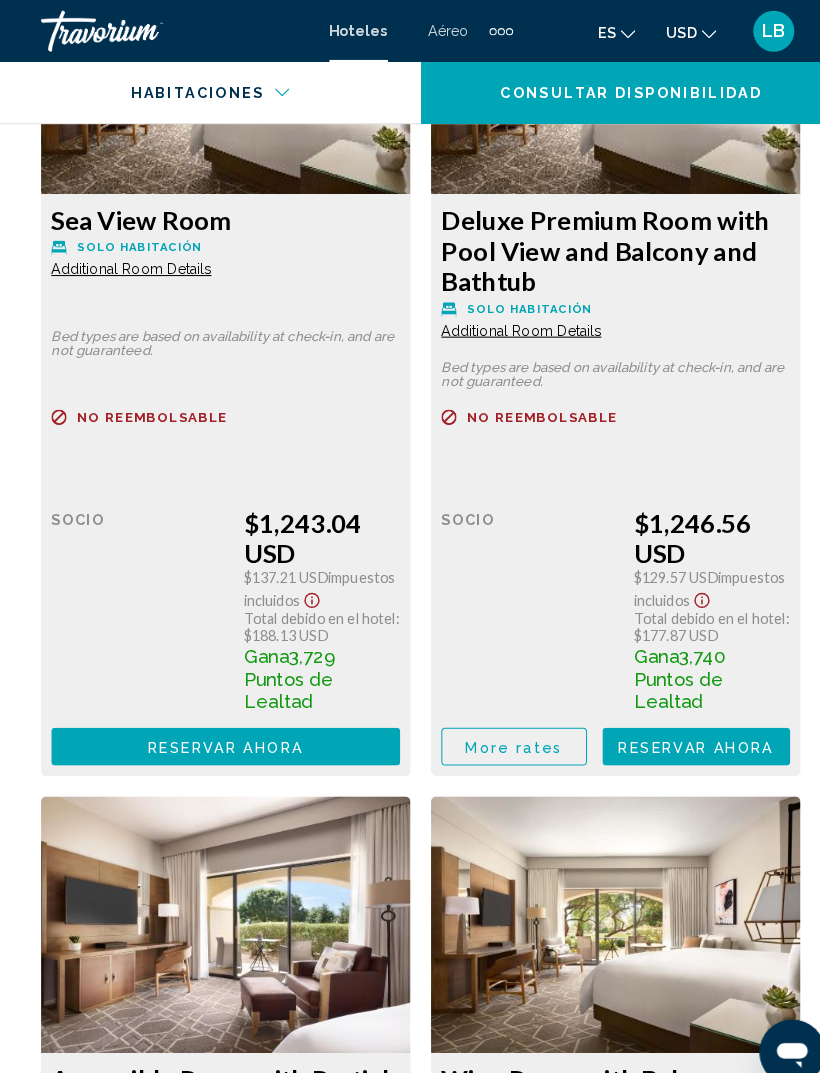 scroll, scrollTop: 11726, scrollLeft: 0, axis: vertical 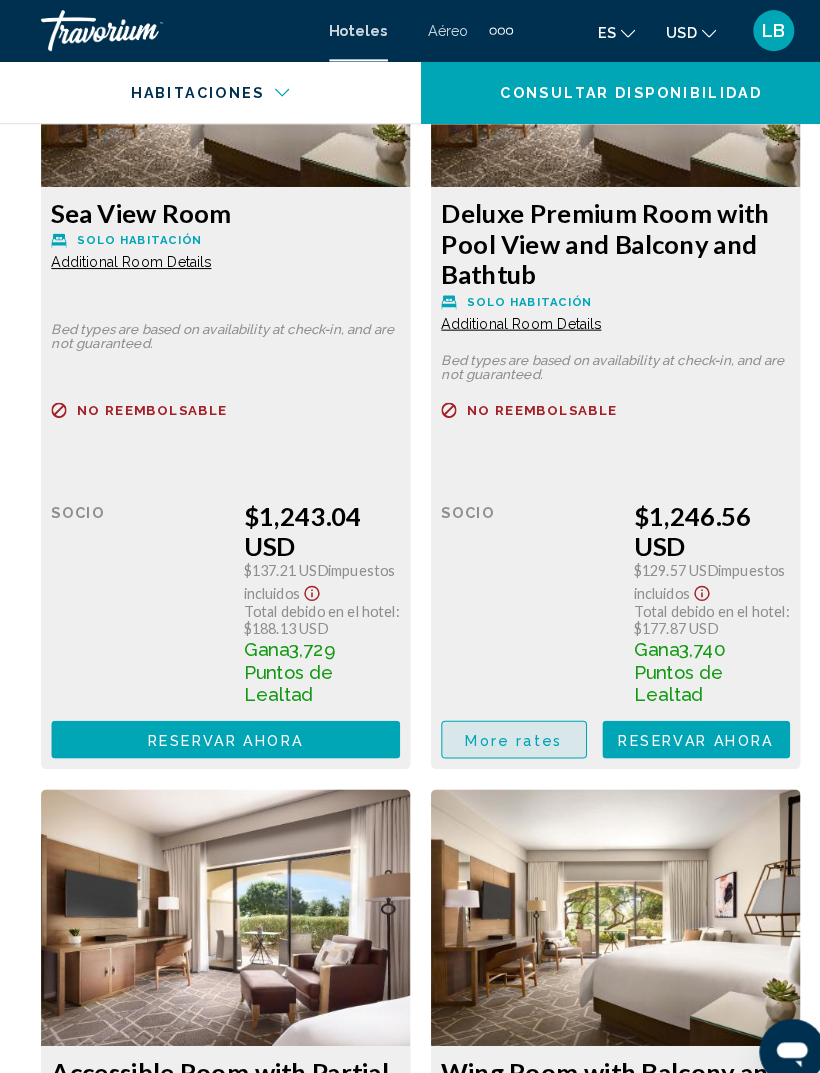 click on "More rates" at bounding box center (120, -7417) 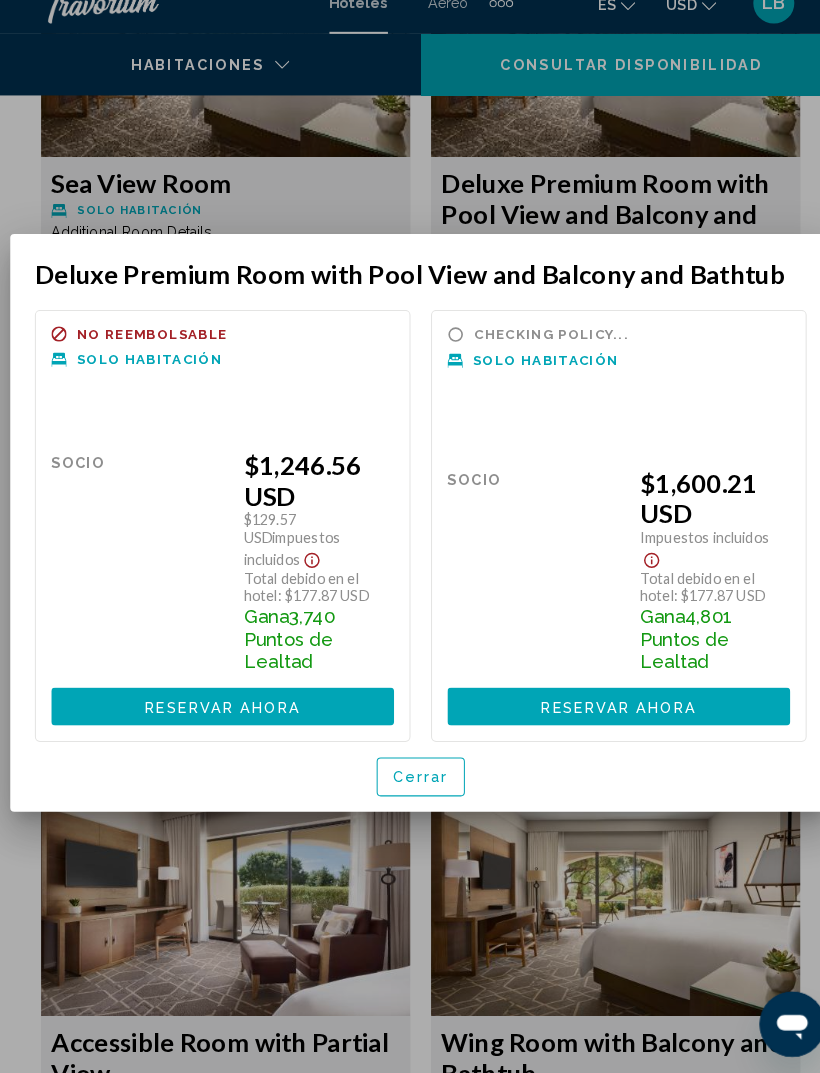 click on "Cerrar" at bounding box center [410, 785] 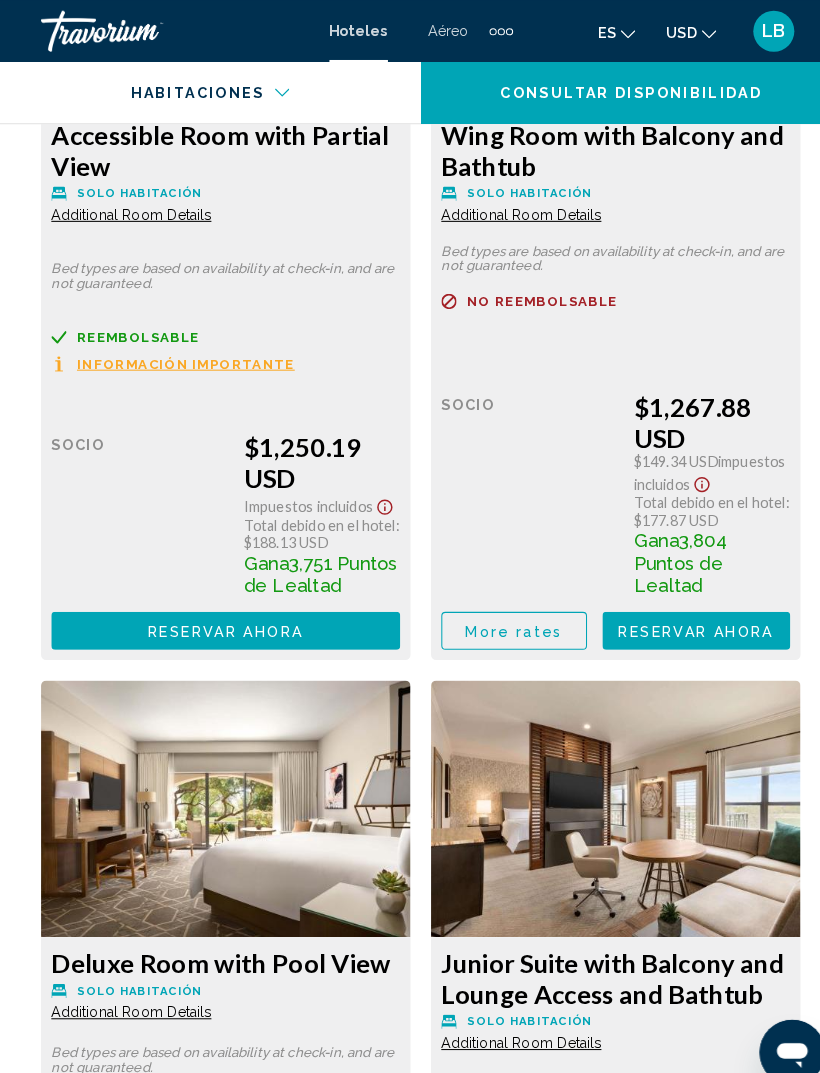 scroll, scrollTop: 12639, scrollLeft: 0, axis: vertical 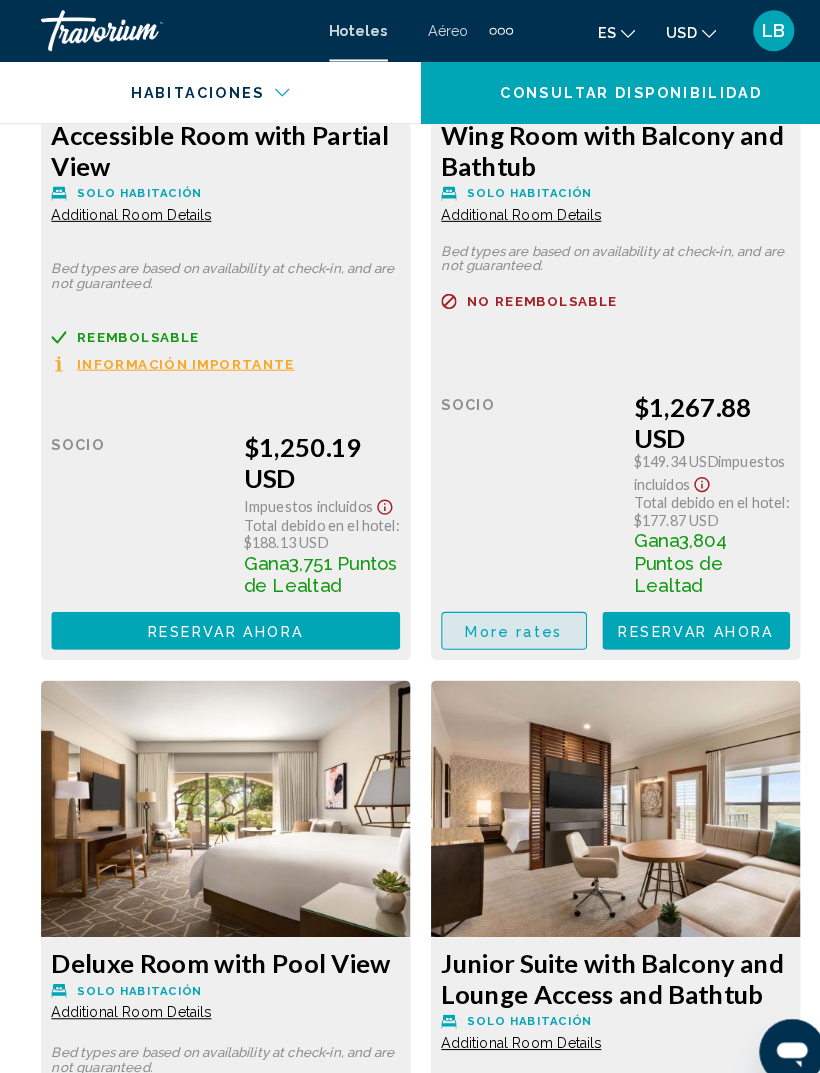 click on "More rates" at bounding box center (120, -8330) 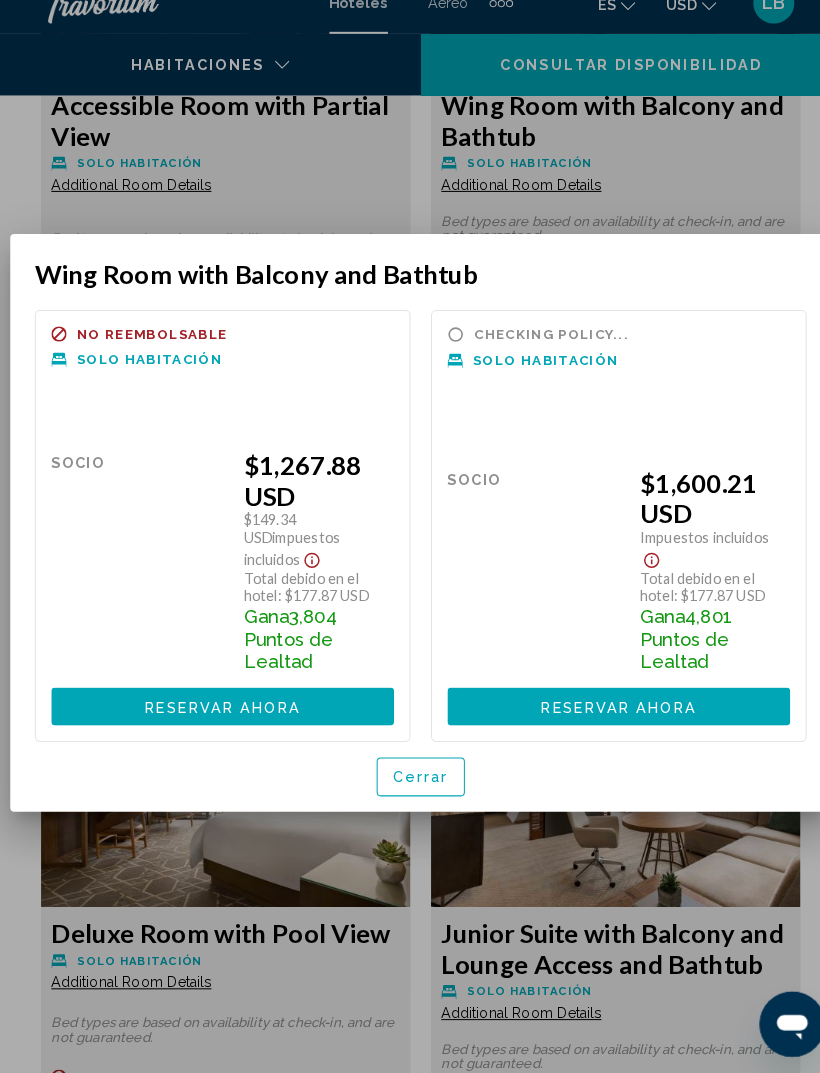 click on "Cerrar" at bounding box center [410, 785] 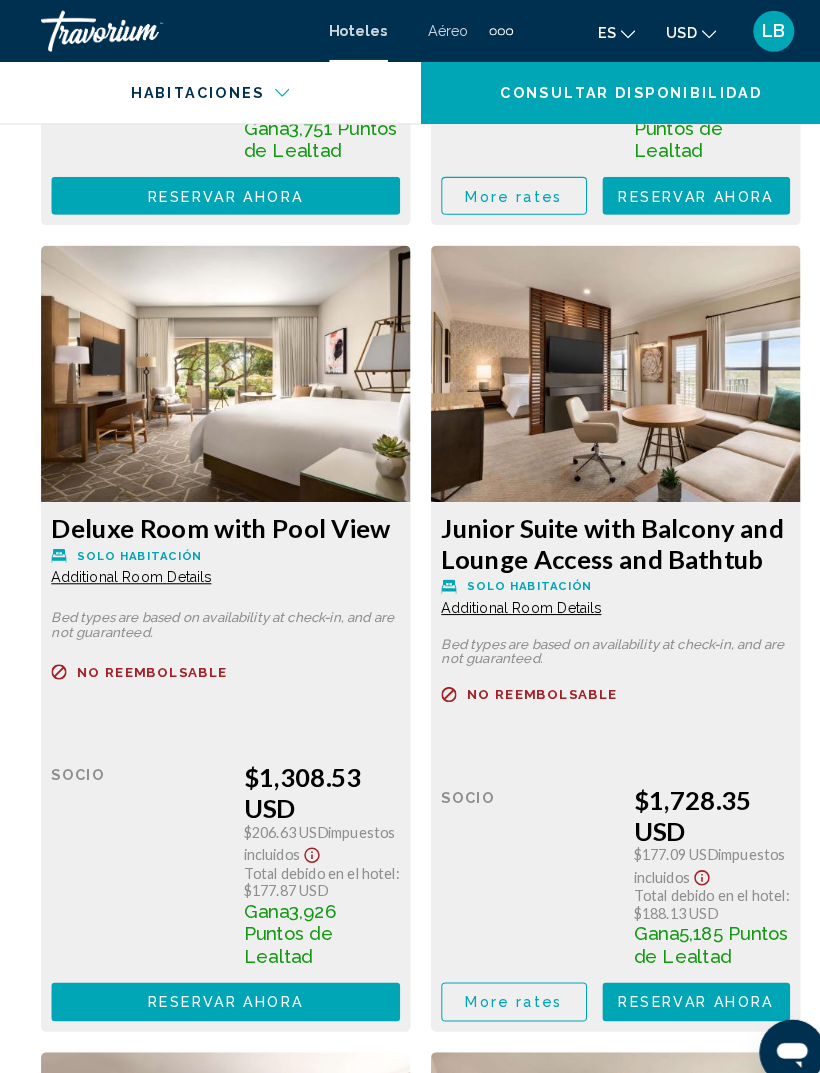 scroll, scrollTop: 13062, scrollLeft: 0, axis: vertical 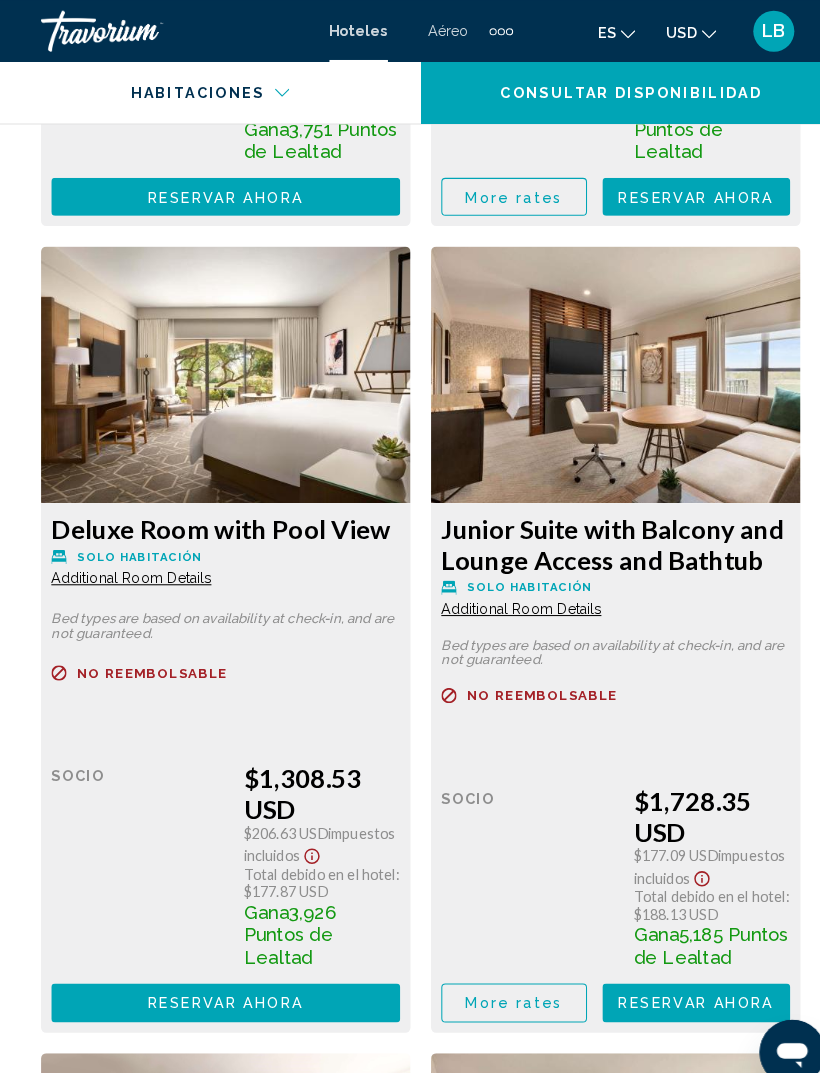click on "More rates" at bounding box center [120, -8753] 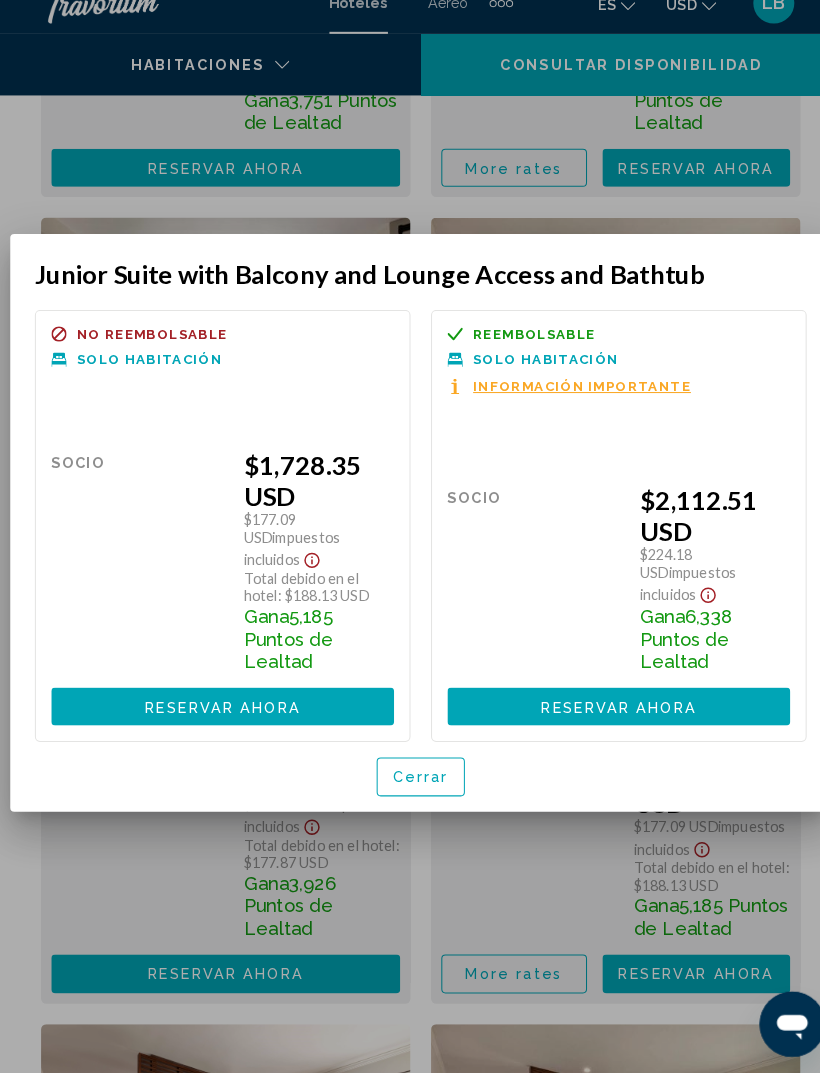 click on "Información importante" at bounding box center [567, 403] 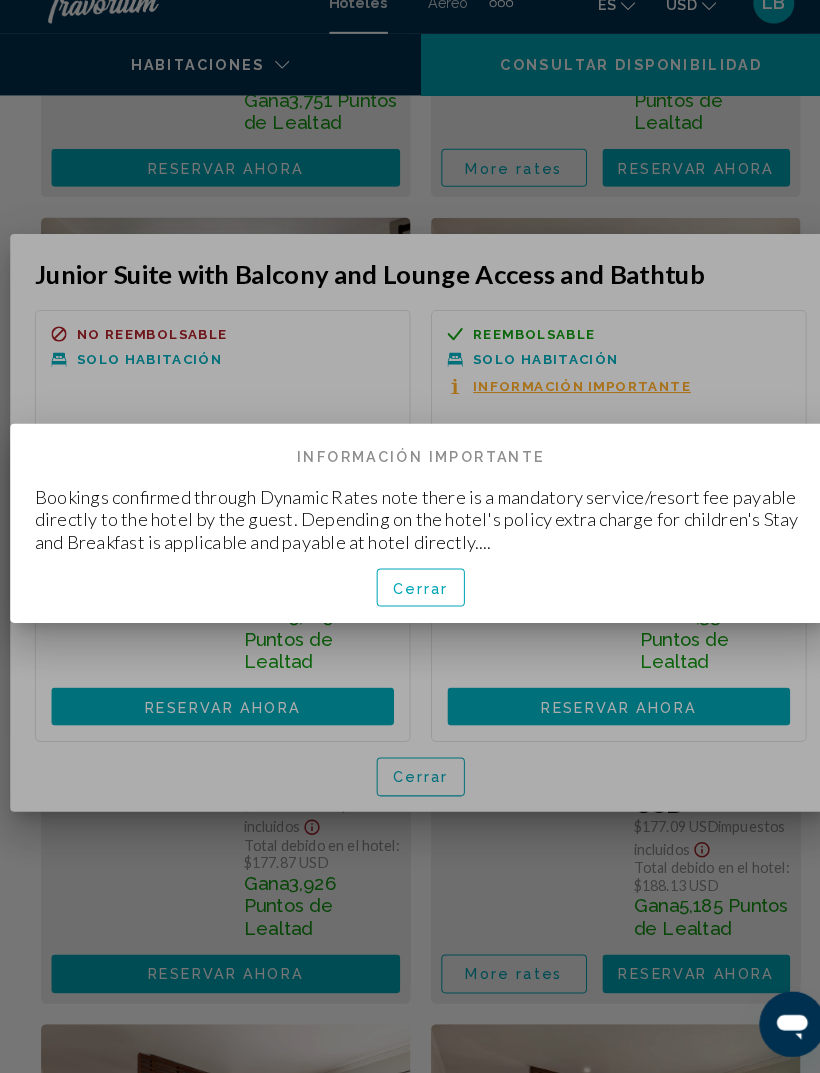 click on "Cerrar" at bounding box center (410, 600) 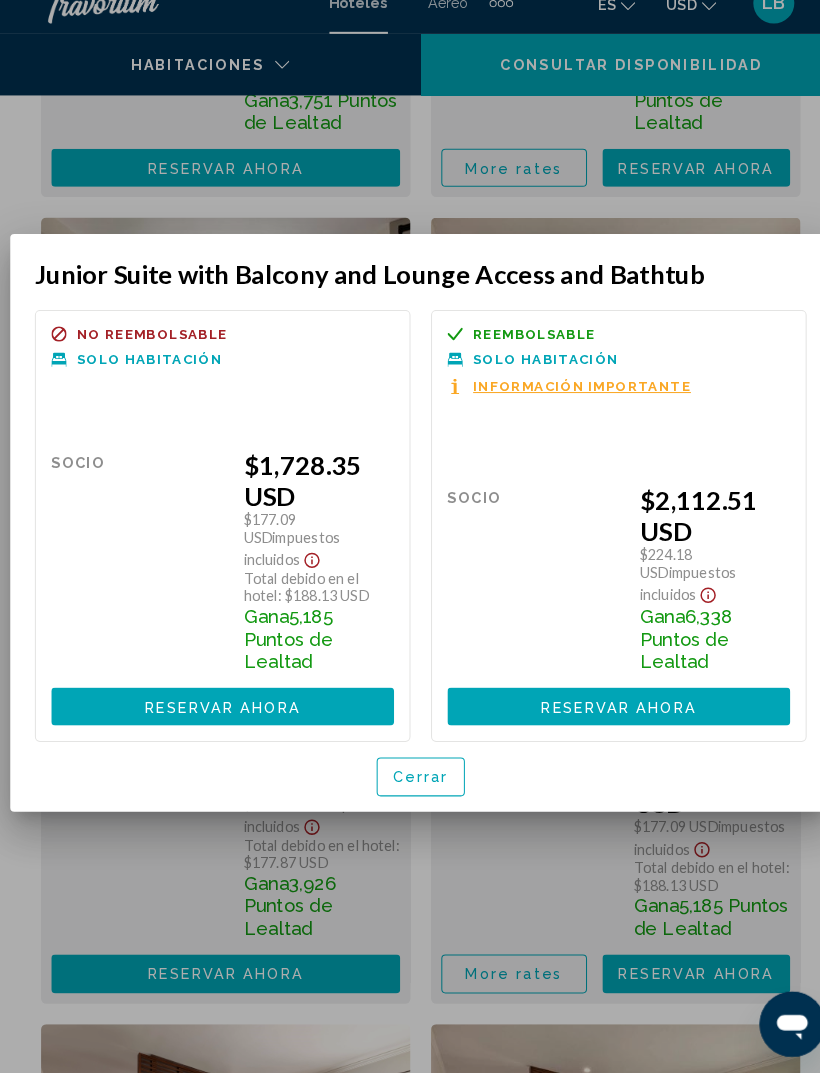 click on "Cerrar" at bounding box center [410, 785] 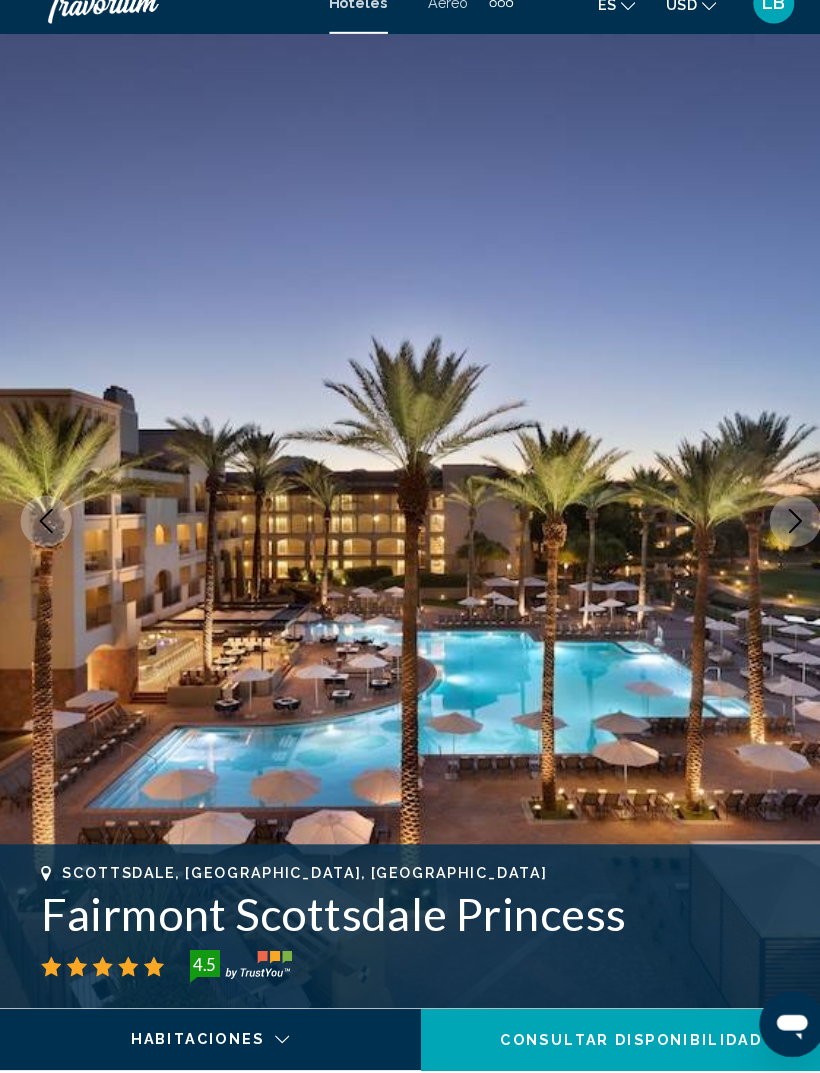 scroll, scrollTop: 13035, scrollLeft: 0, axis: vertical 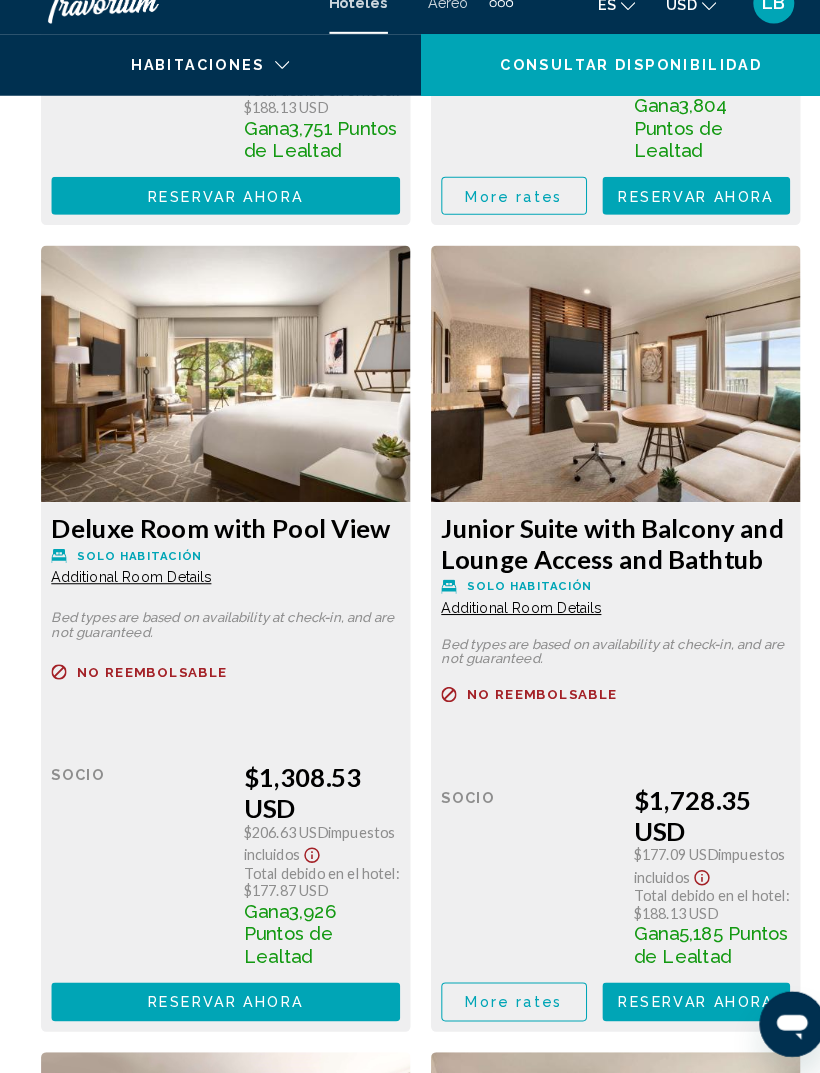 click at bounding box center (220, -9351) 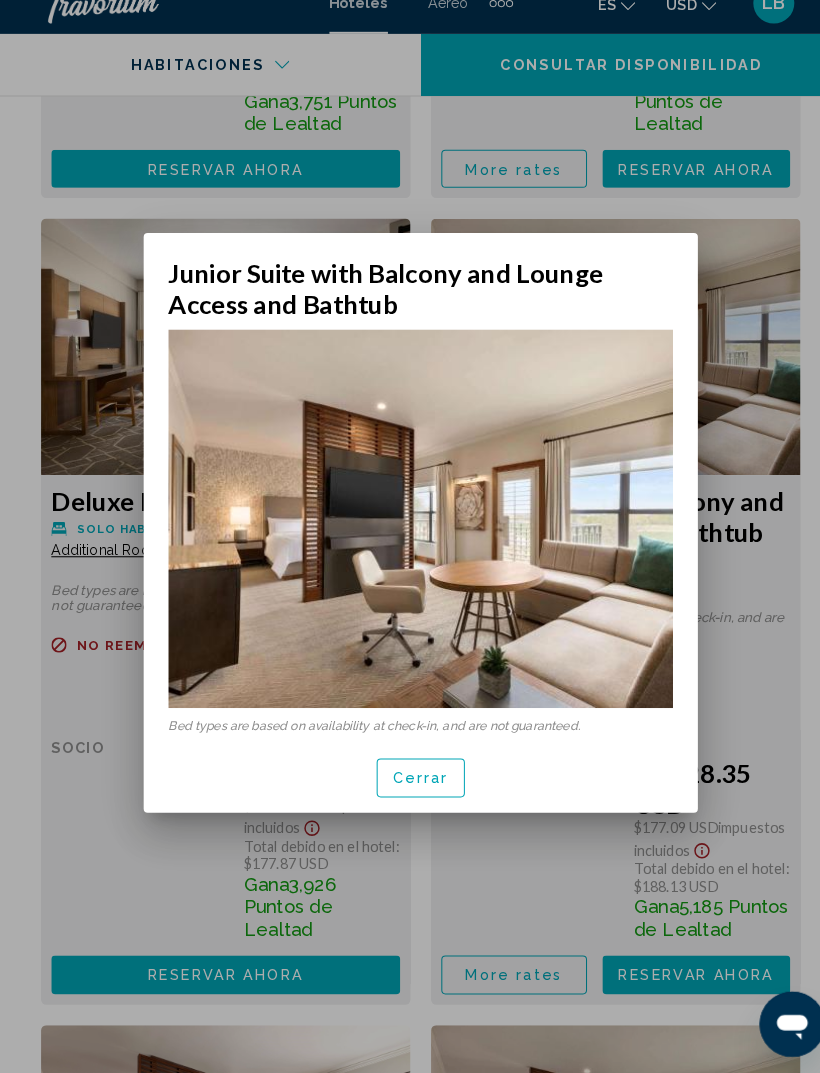scroll, scrollTop: 0, scrollLeft: 0, axis: both 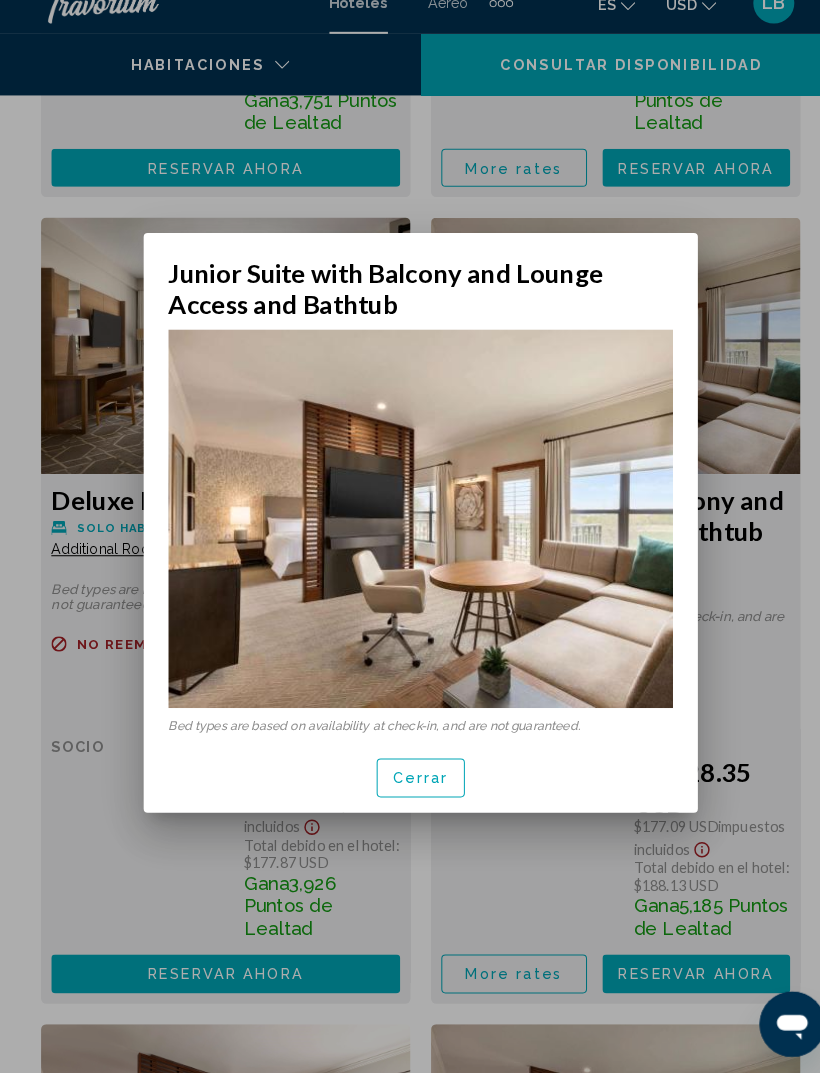 click on "Cerrar" at bounding box center (410, 786) 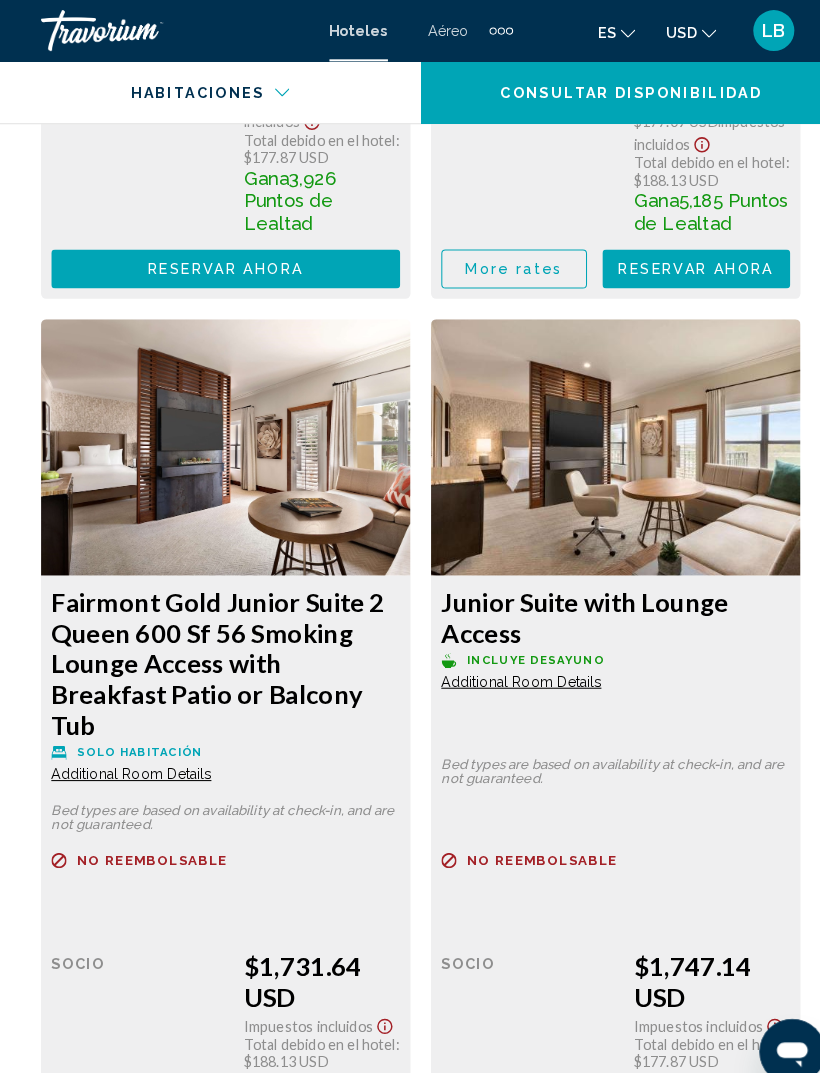 scroll, scrollTop: 13778, scrollLeft: 0, axis: vertical 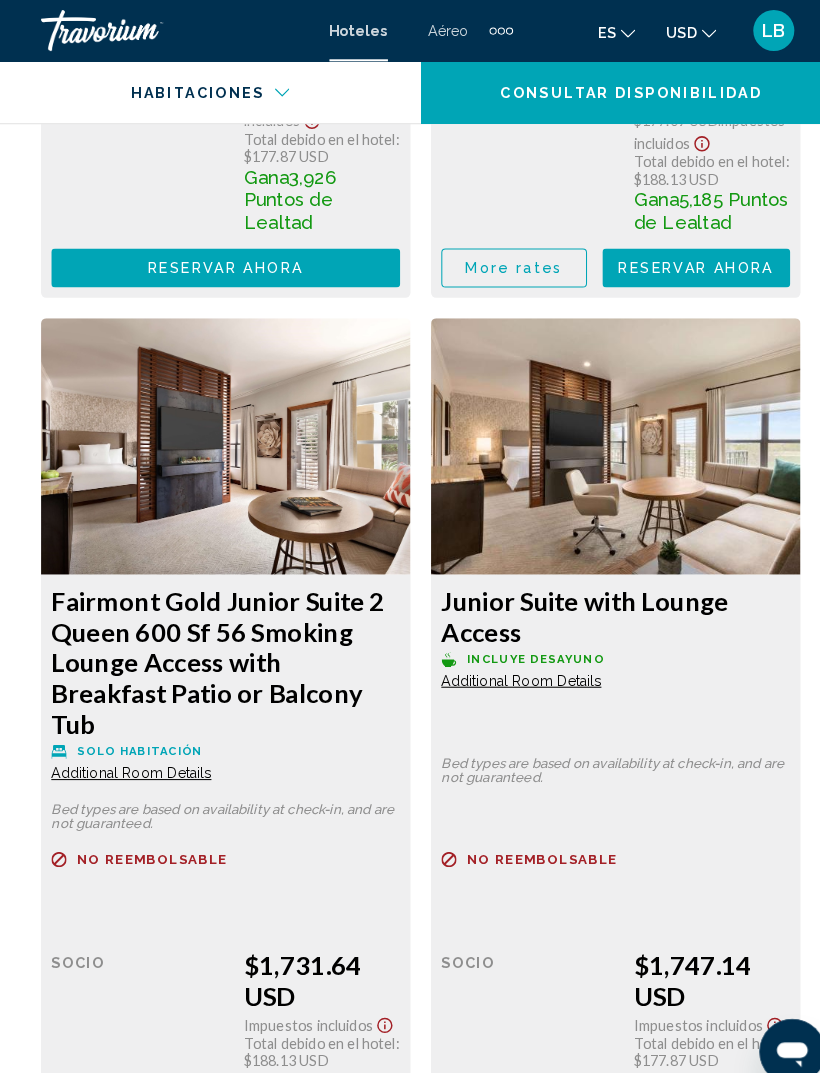 click on "Additional Room Details" at bounding box center [128, -9865] 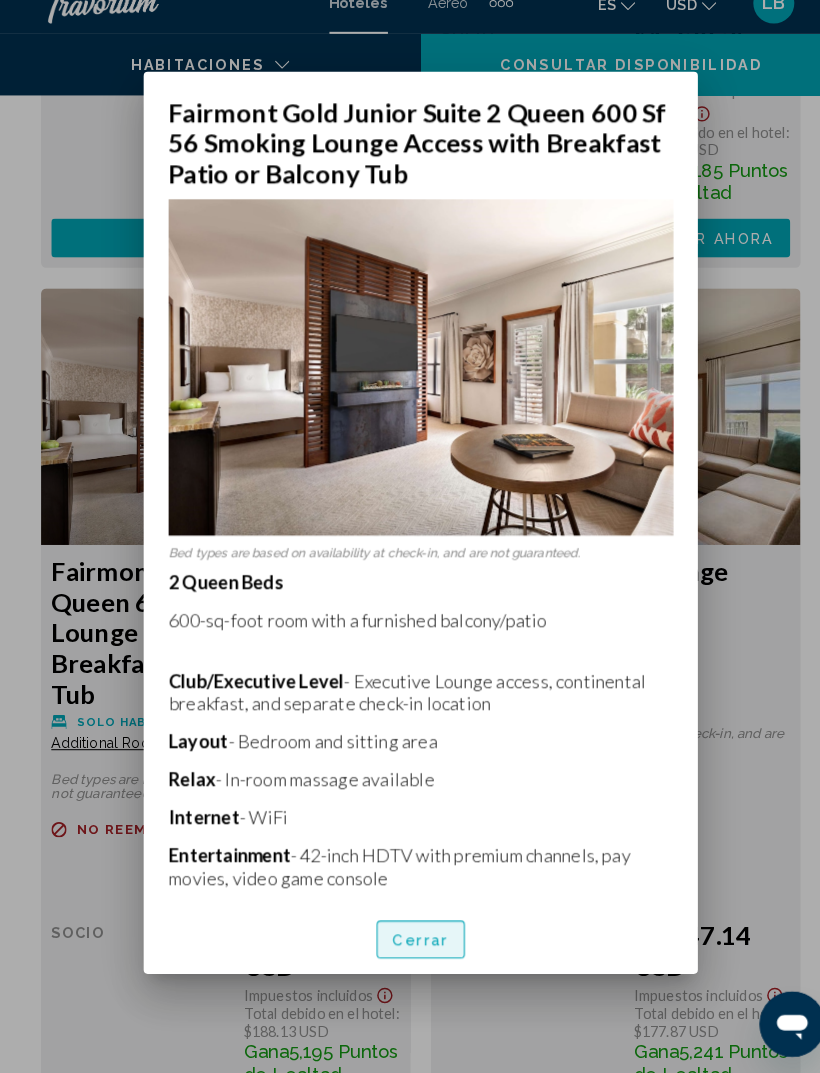 click on "Cerrar" at bounding box center (410, 942) 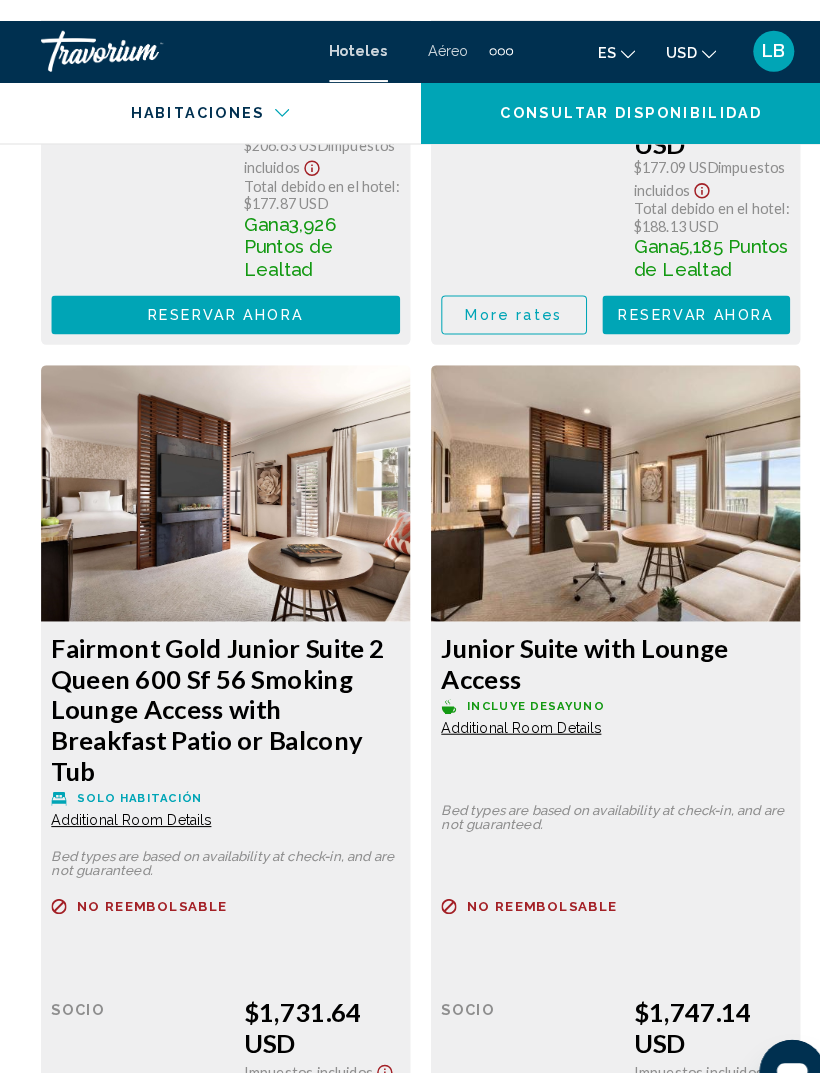 scroll, scrollTop: 13731, scrollLeft: 0, axis: vertical 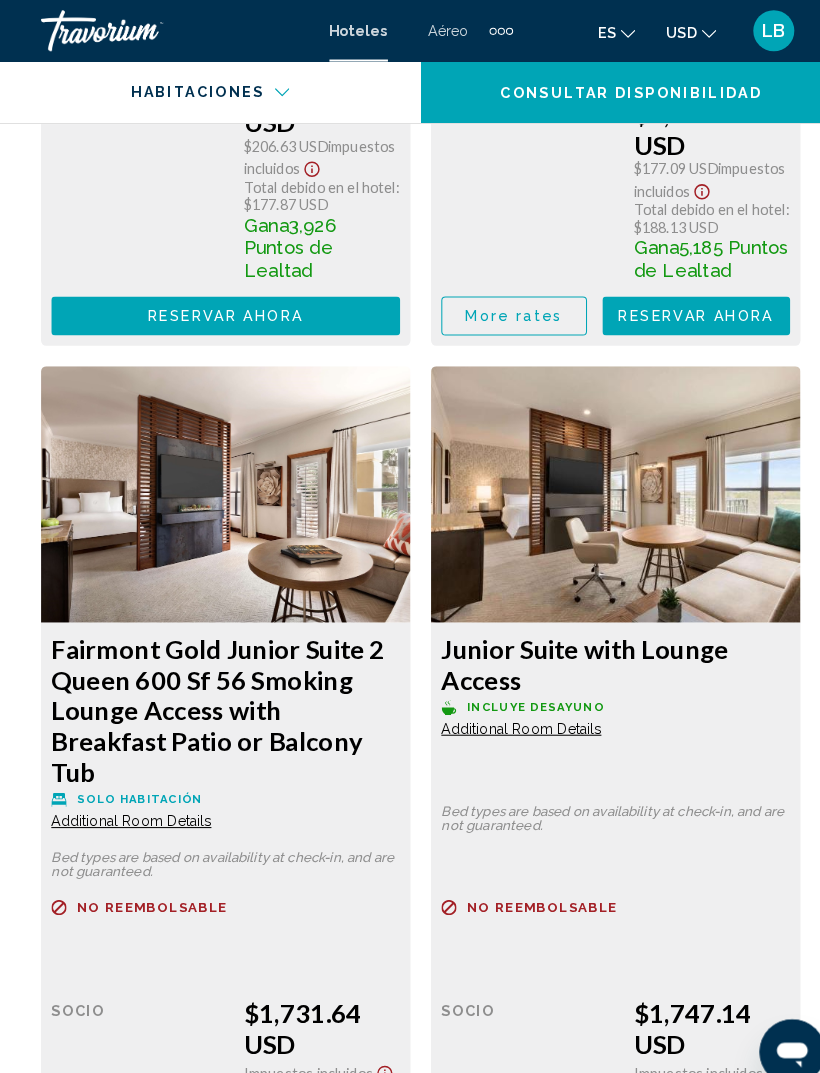 click on "Additional Room Details" at bounding box center (128, -9818) 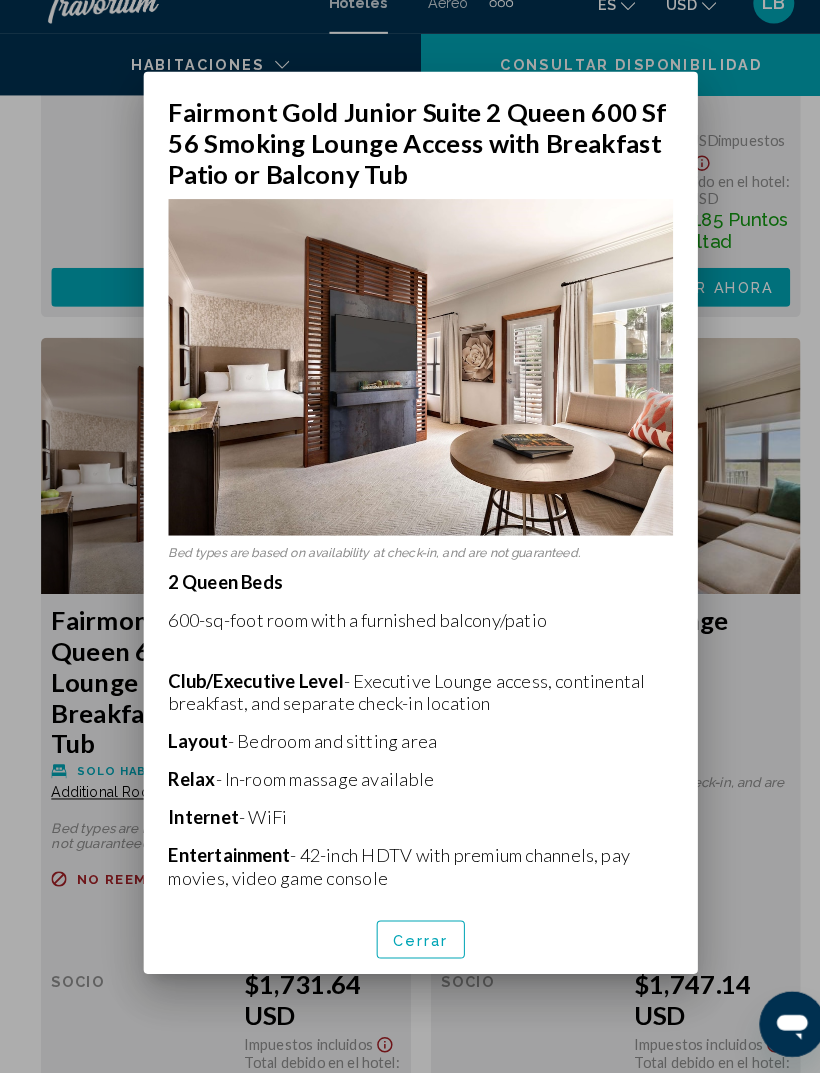 scroll, scrollTop: 48, scrollLeft: 0, axis: vertical 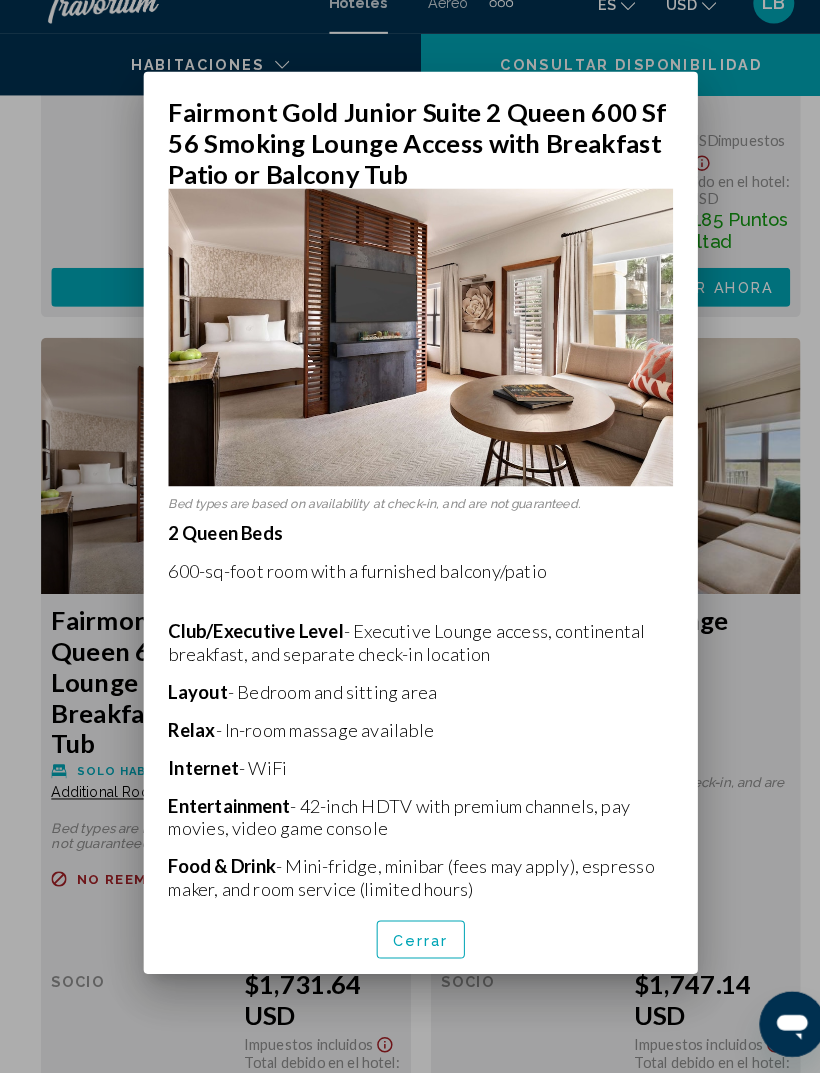 click at bounding box center (410, 536) 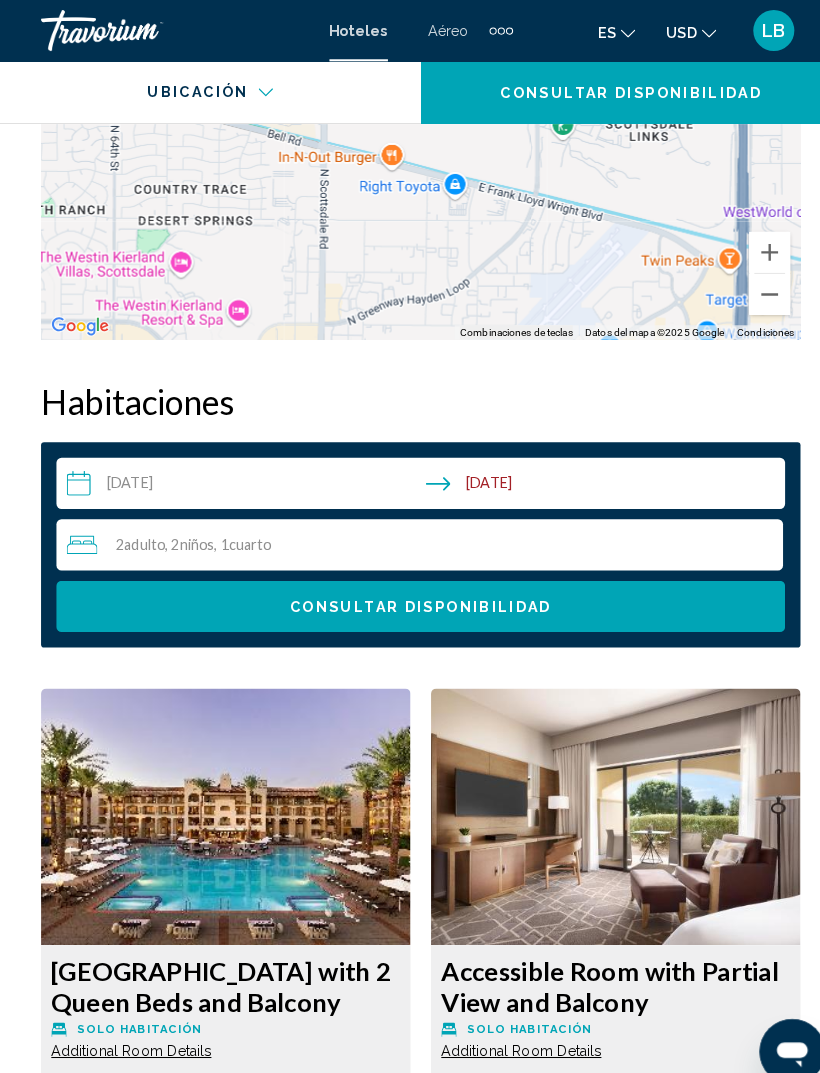 scroll, scrollTop: 2891, scrollLeft: 0, axis: vertical 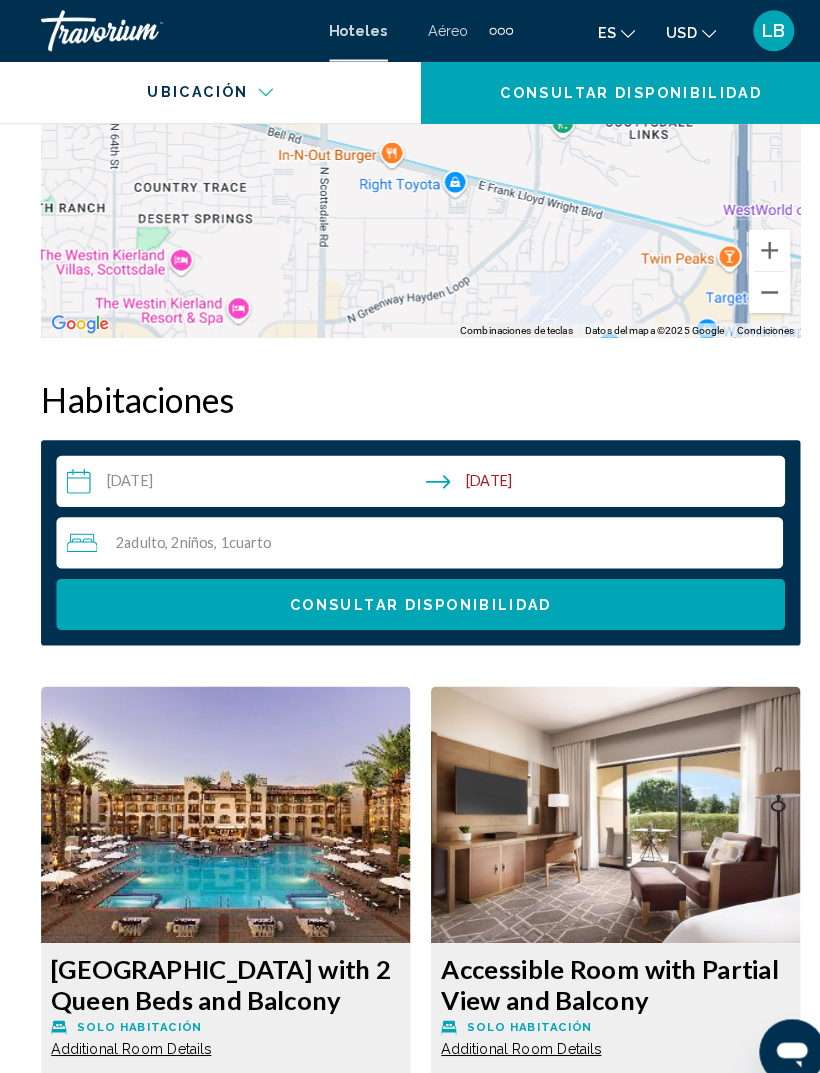 click on "Consultar disponibilidad" at bounding box center [409, 590] 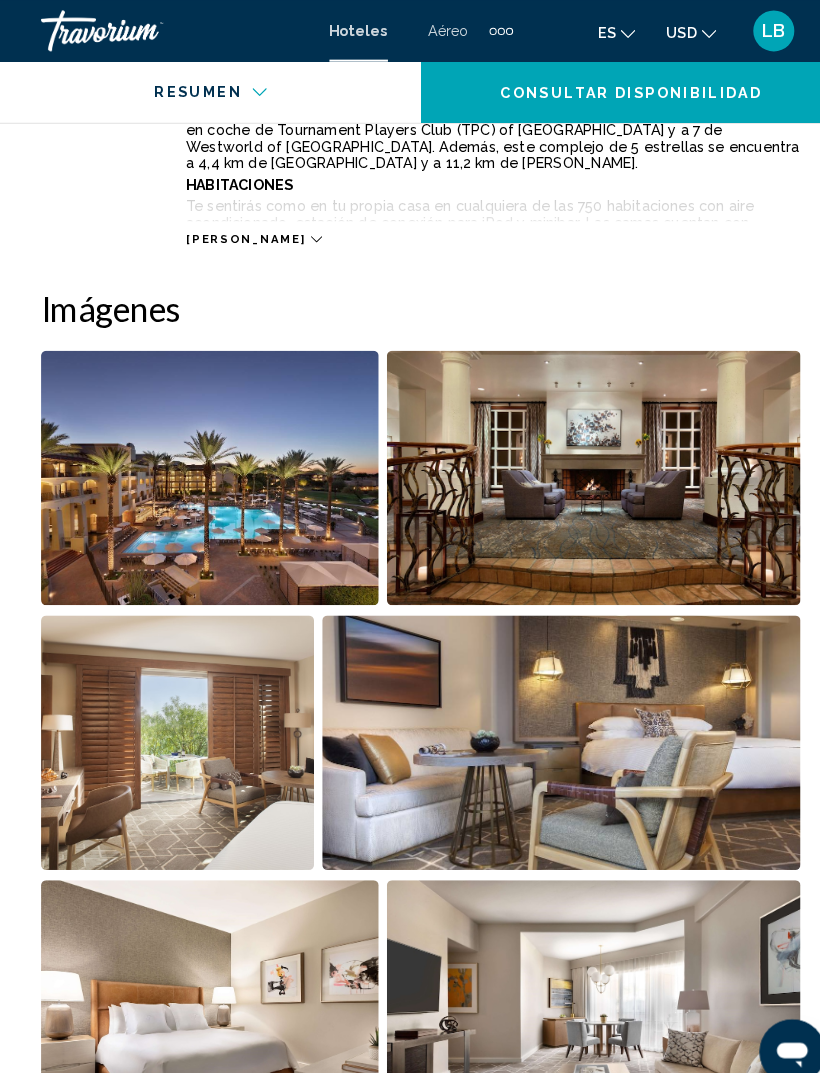 scroll, scrollTop: 1166, scrollLeft: 0, axis: vertical 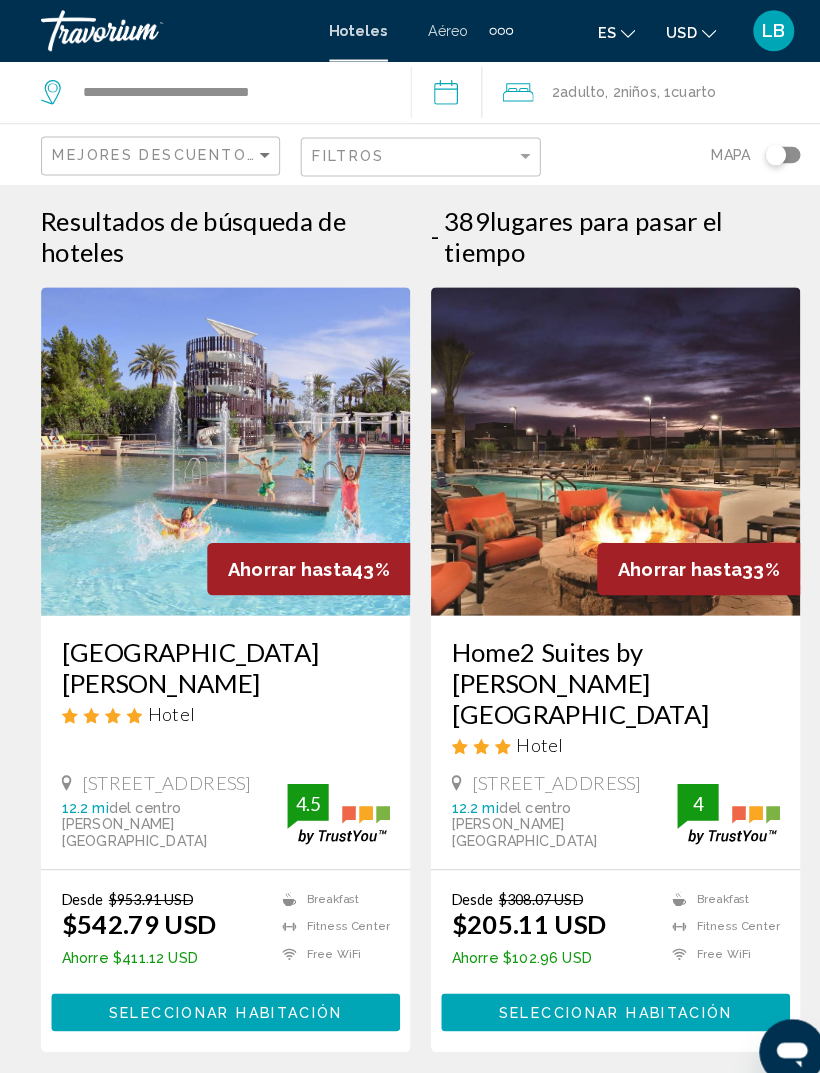click at bounding box center [220, 440] 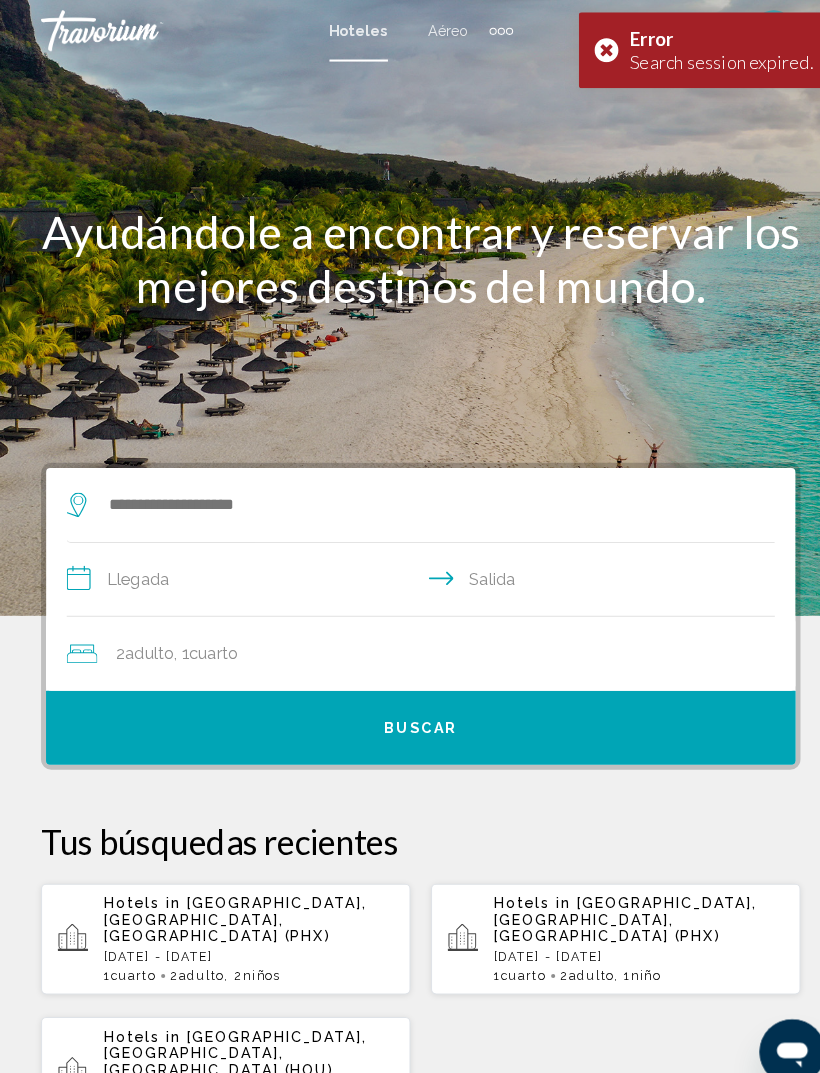 click on "Error   Search session expired." at bounding box center (686, 49) 